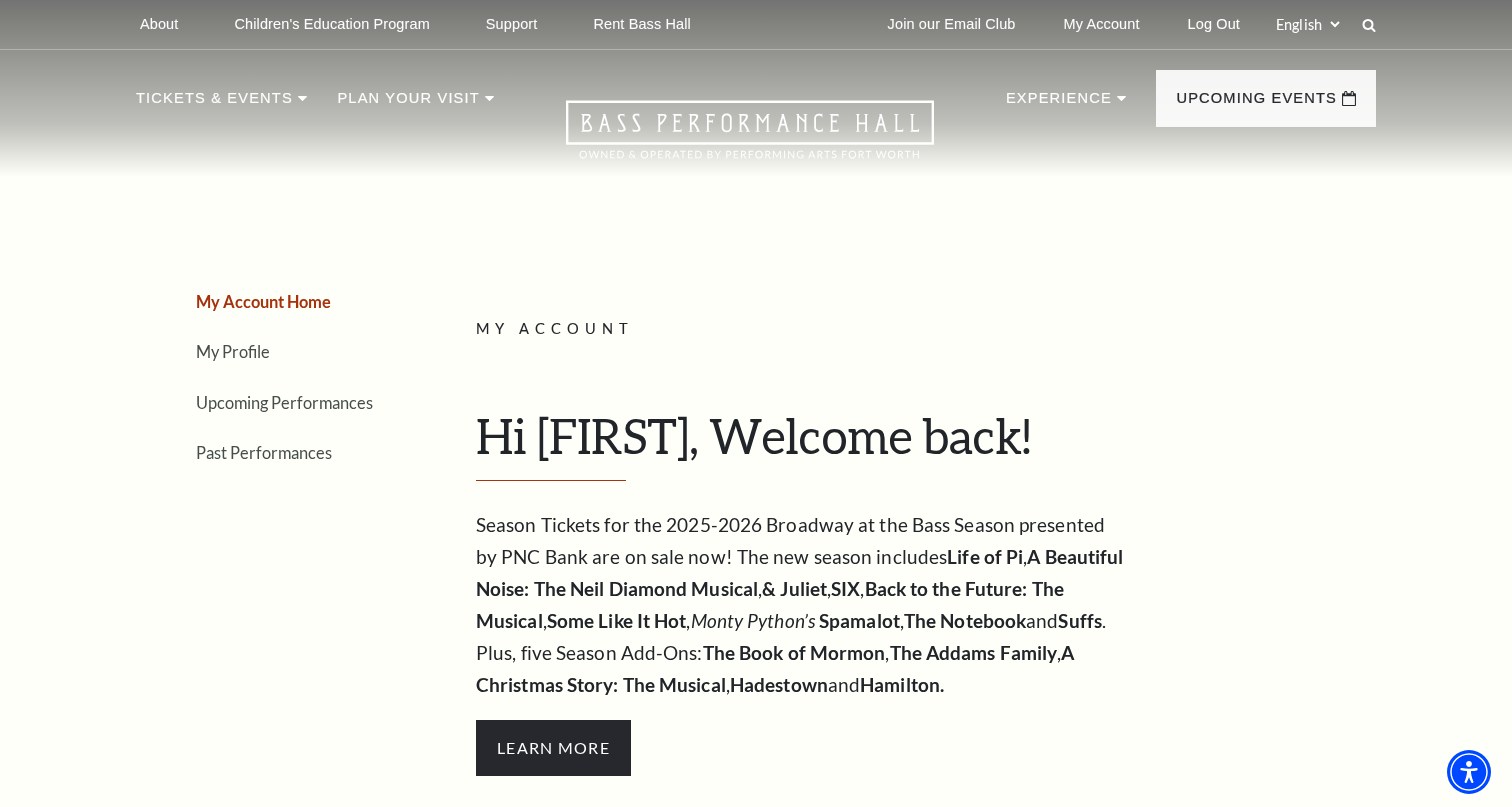 scroll, scrollTop: 0, scrollLeft: 0, axis: both 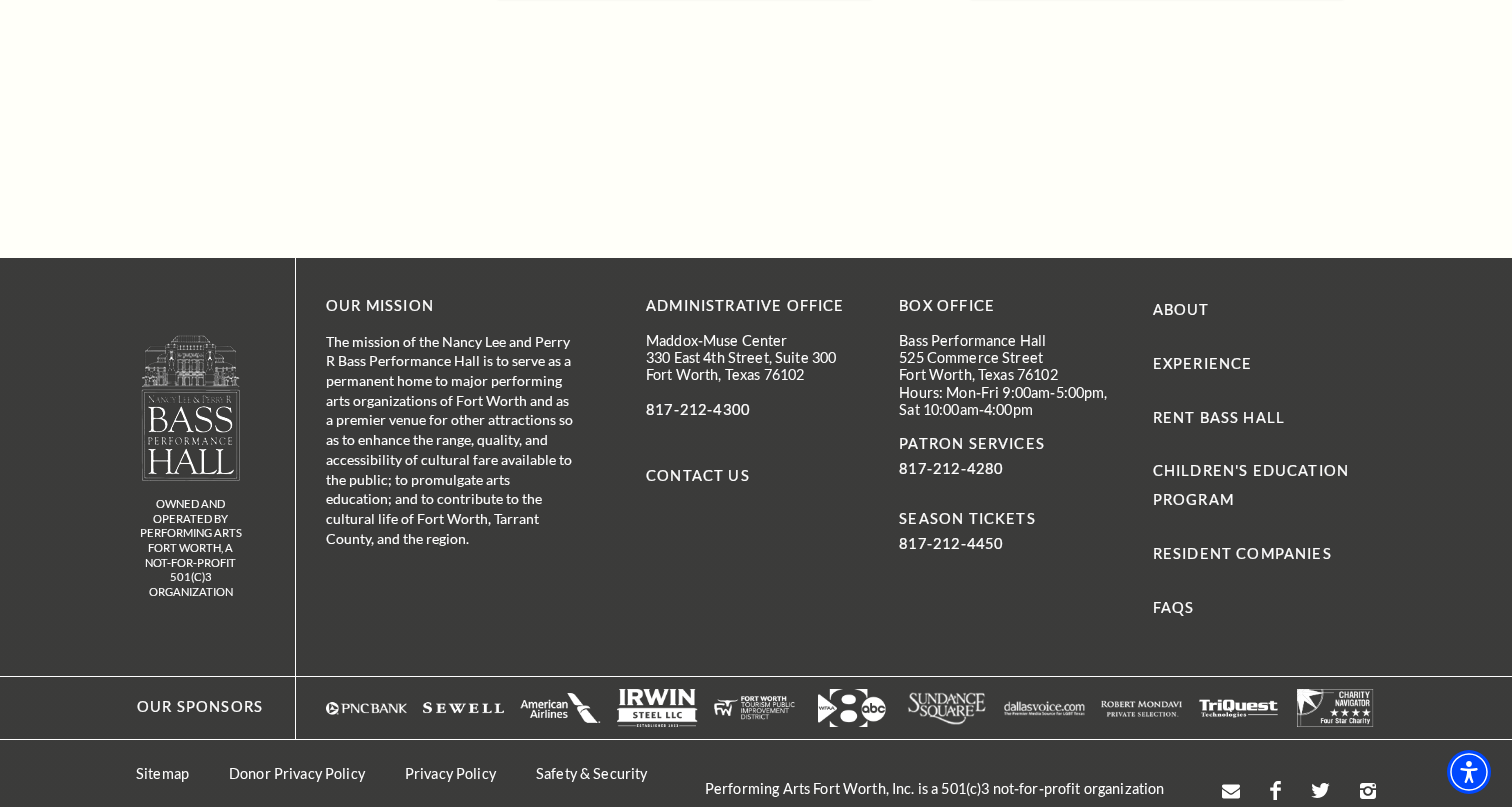 click on "The mission of the Nancy Lee and Perry R Bass Performance Hall is to serve as a permanent home to major performing arts organizations of Fort Worth and as a premier venue for other attractions so as to enhance the range, quality, and accessibility of cultural fare available to the public; to promulgate arts education; and to contribute to the cultural life of Fort Worth, Tarrant County, and the region." at bounding box center [451, 440] 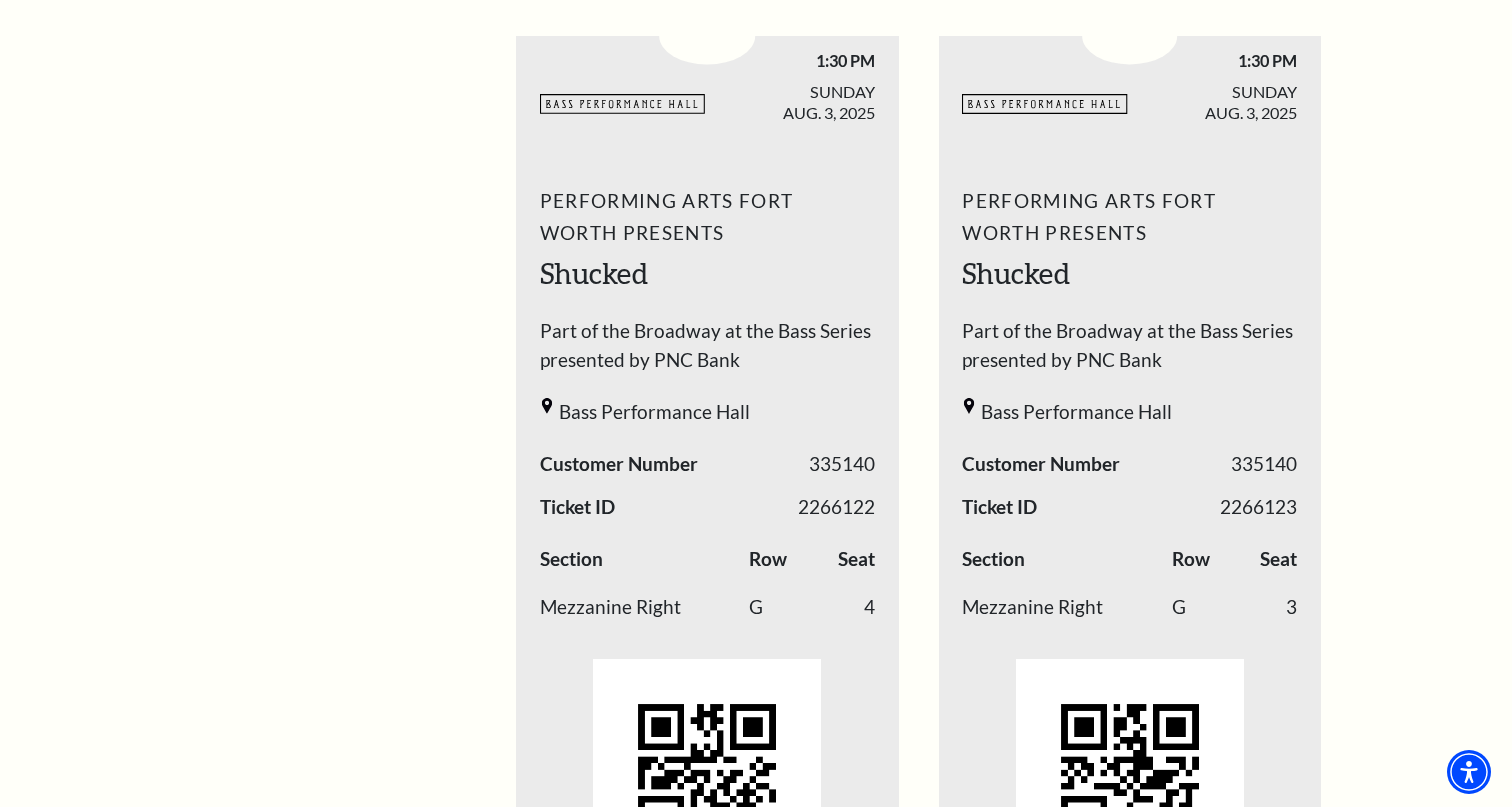 scroll, scrollTop: 891, scrollLeft: 0, axis: vertical 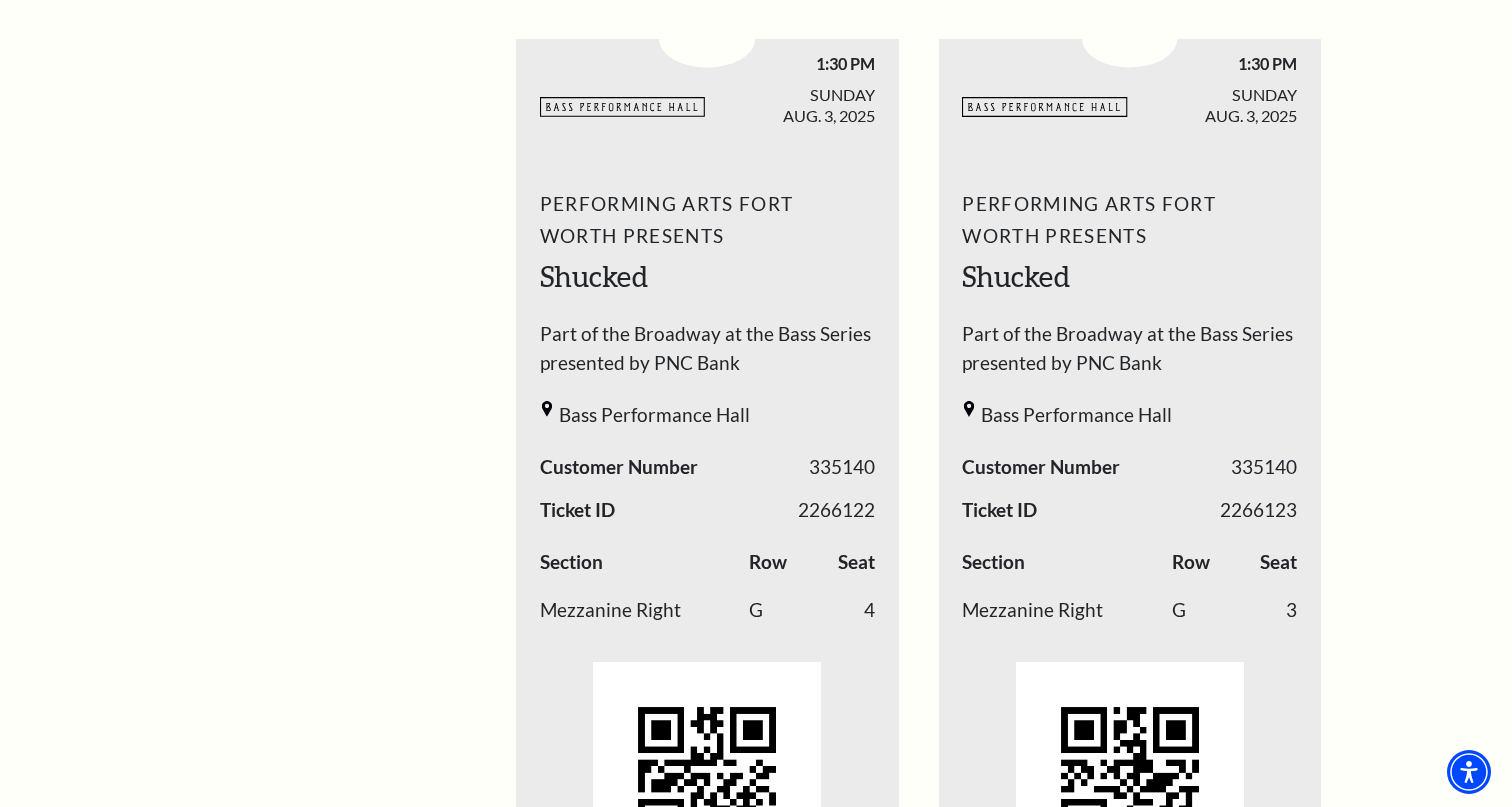 click 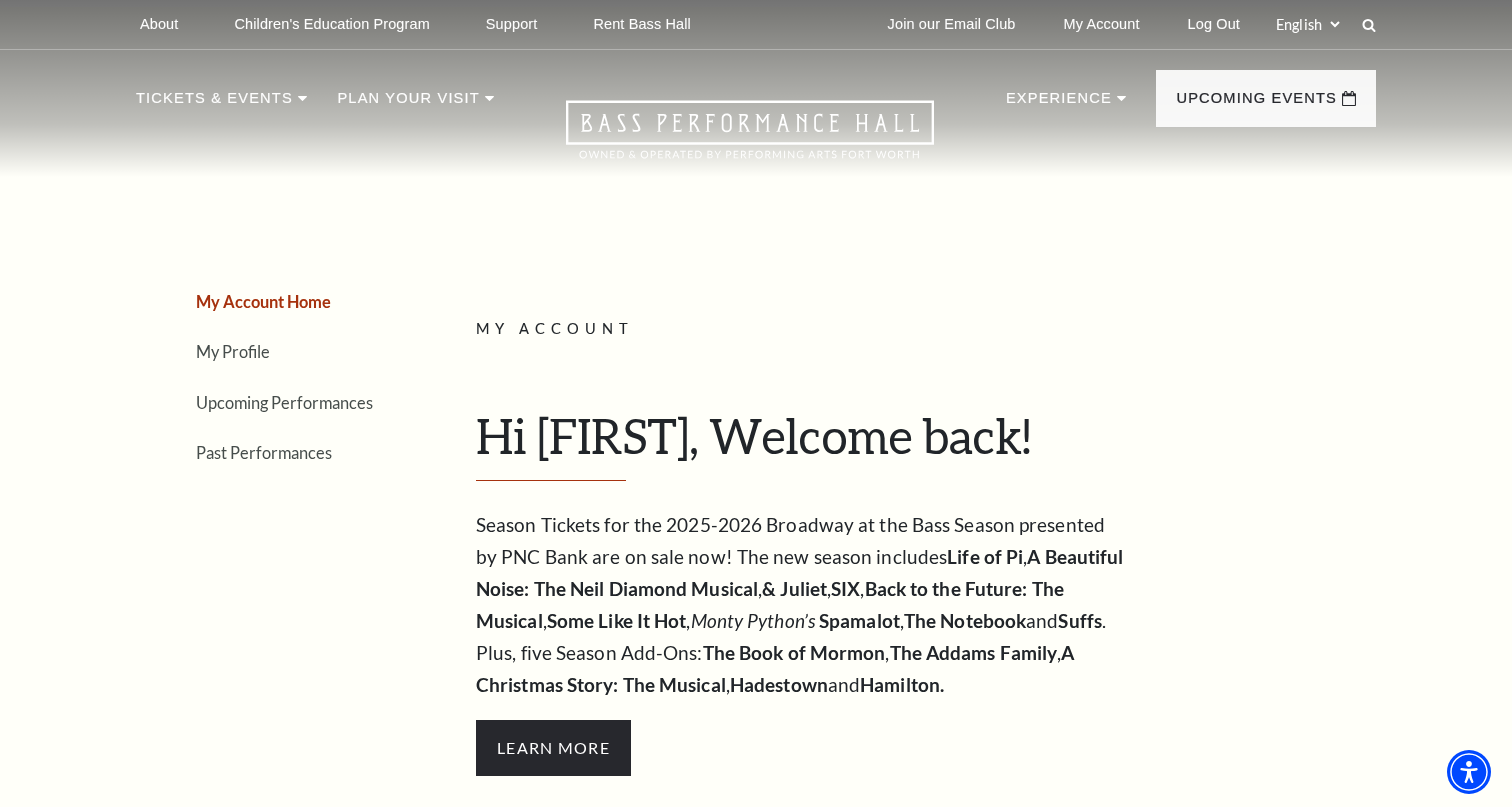 scroll, scrollTop: 0, scrollLeft: 0, axis: both 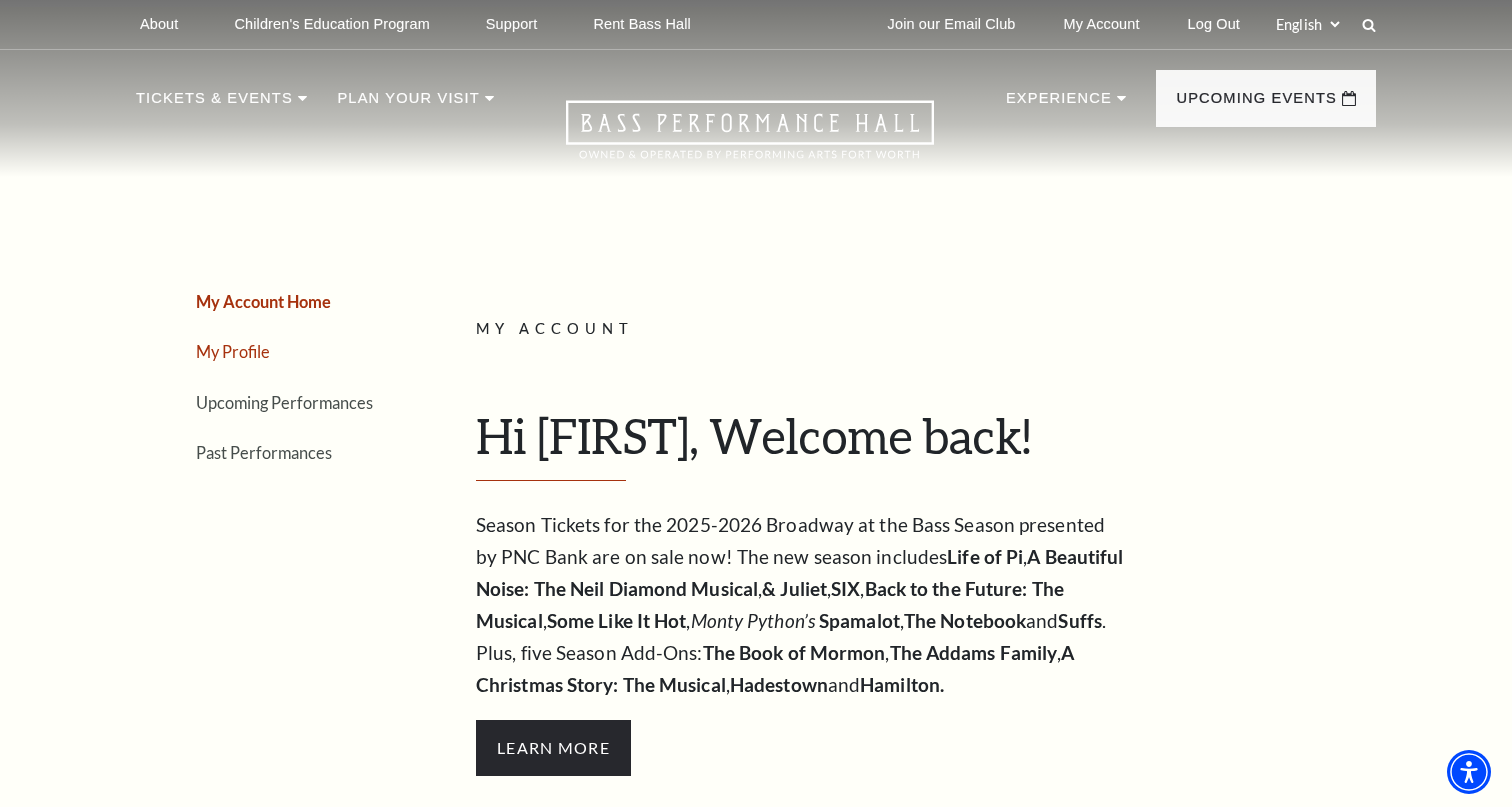 click on "My Profile" at bounding box center [233, 351] 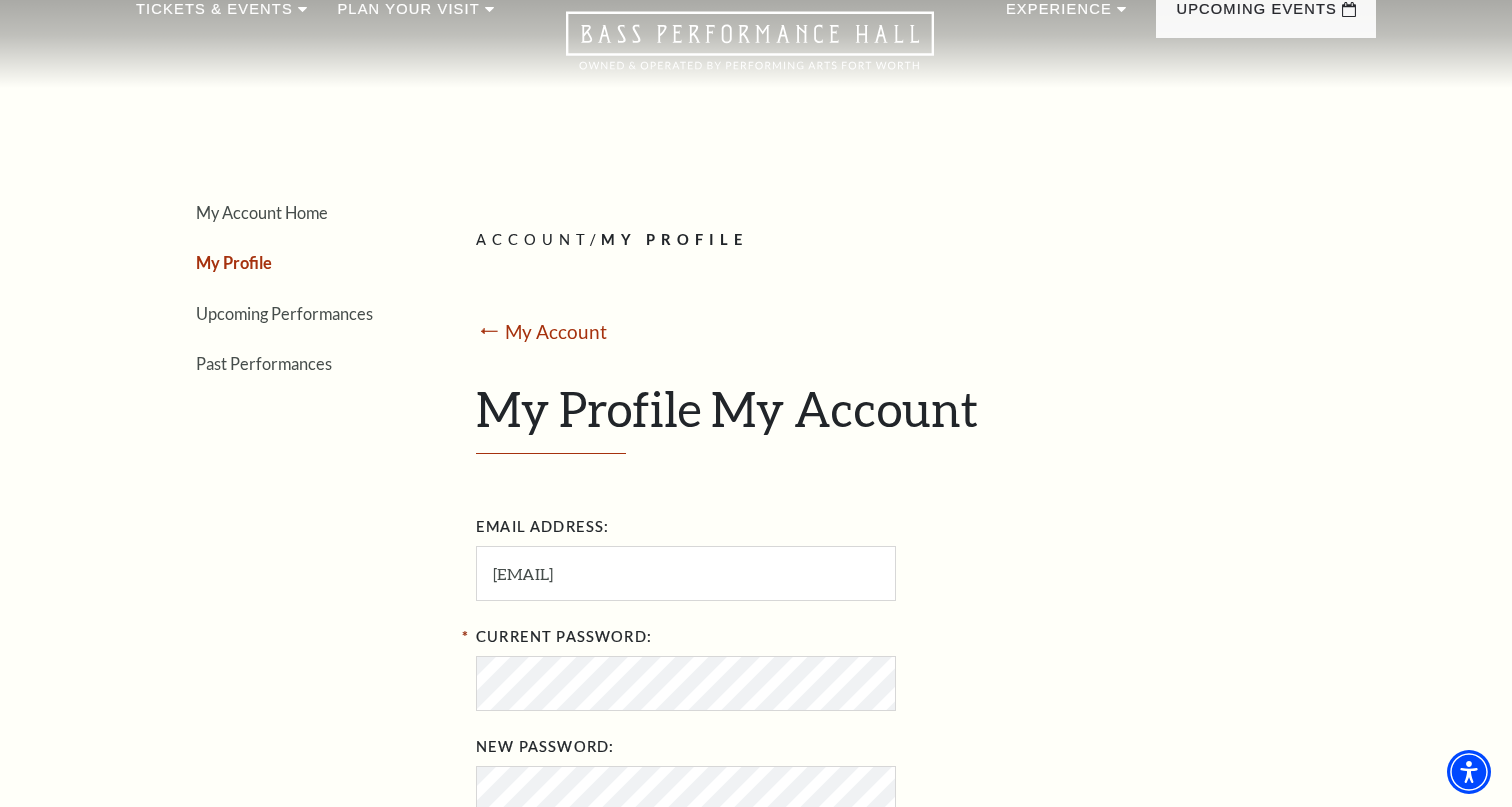 scroll, scrollTop: 85, scrollLeft: 0, axis: vertical 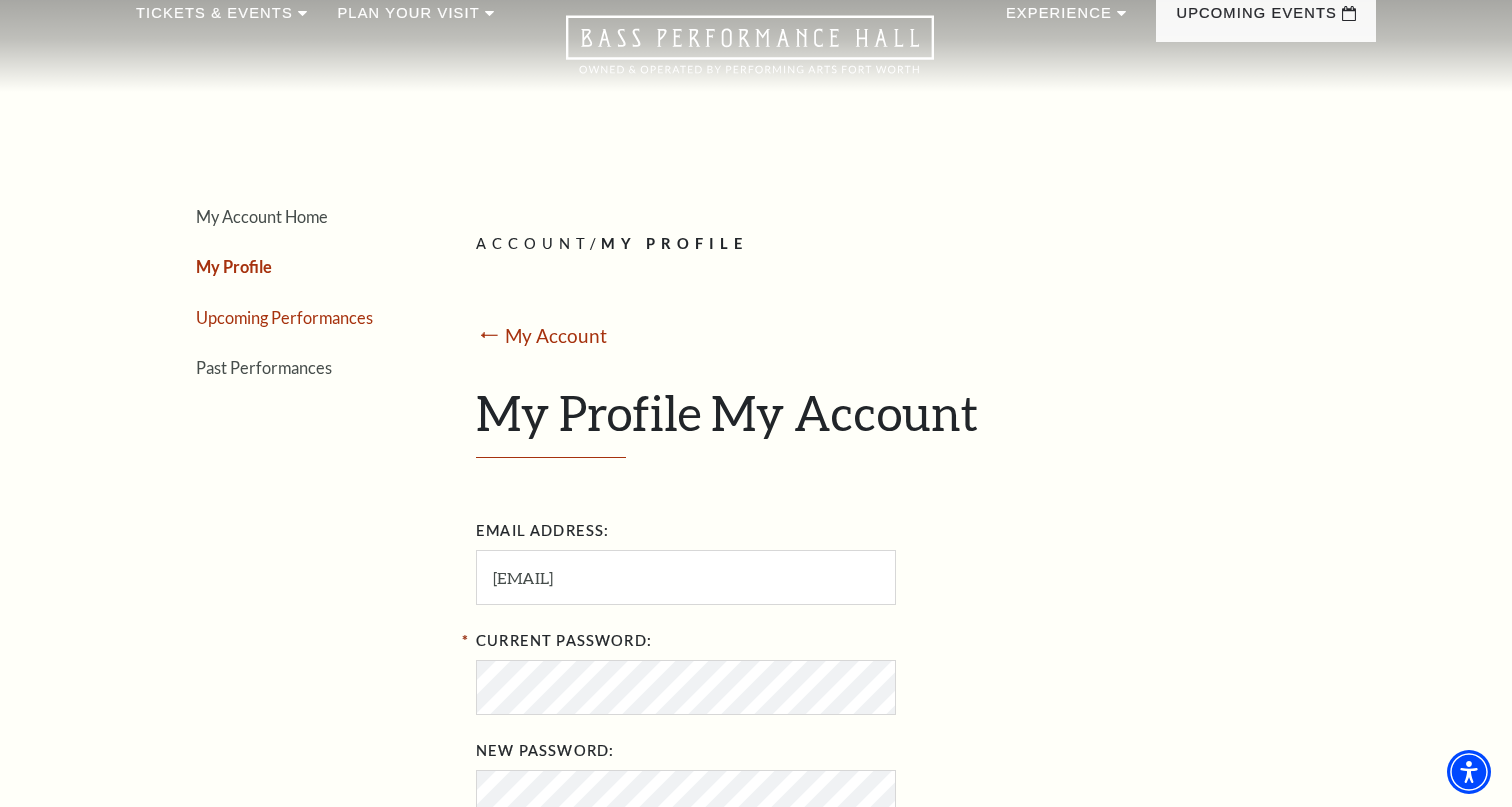 click on "Upcoming Performances" at bounding box center (284, 317) 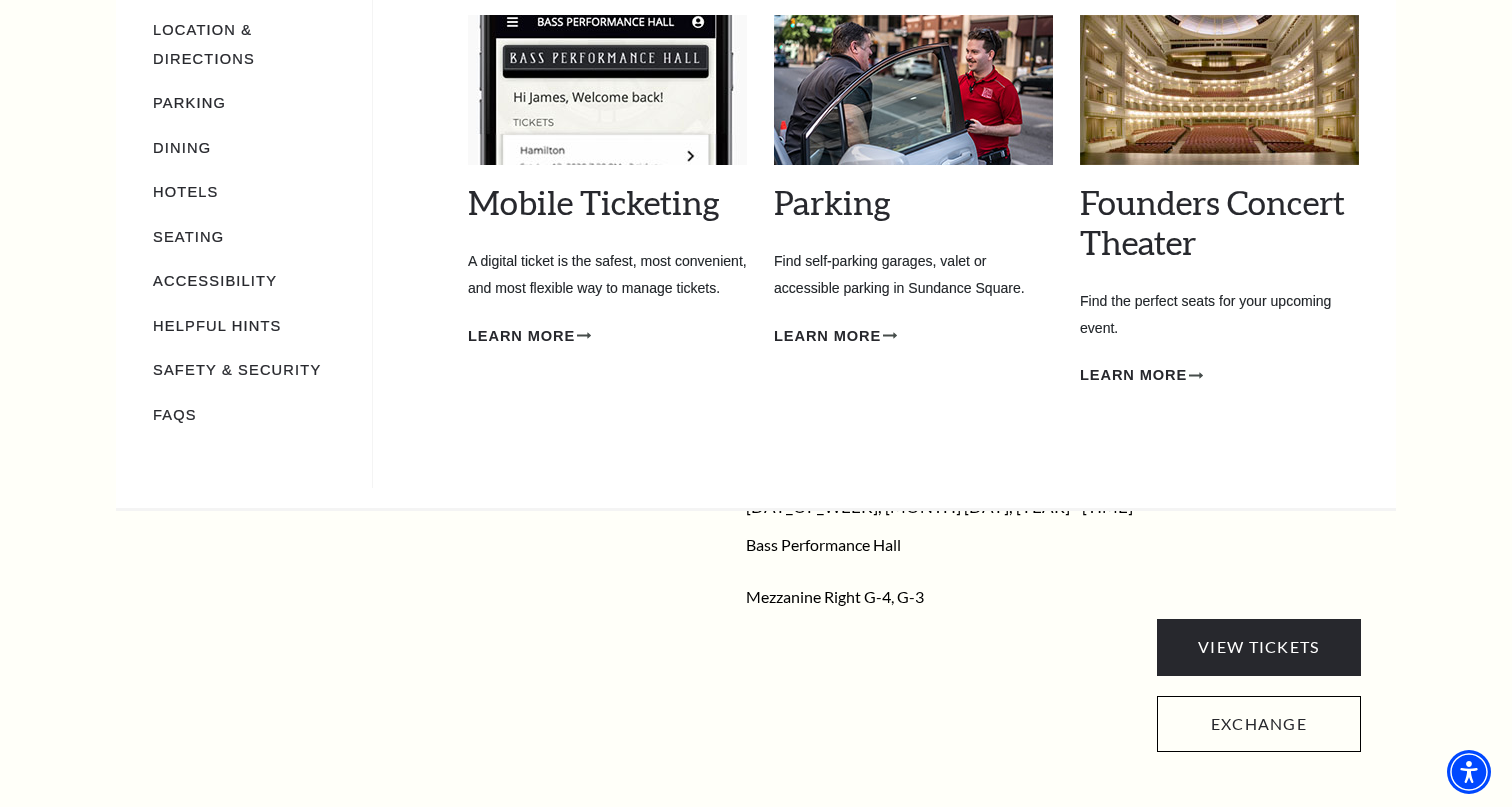 scroll, scrollTop: 202, scrollLeft: 0, axis: vertical 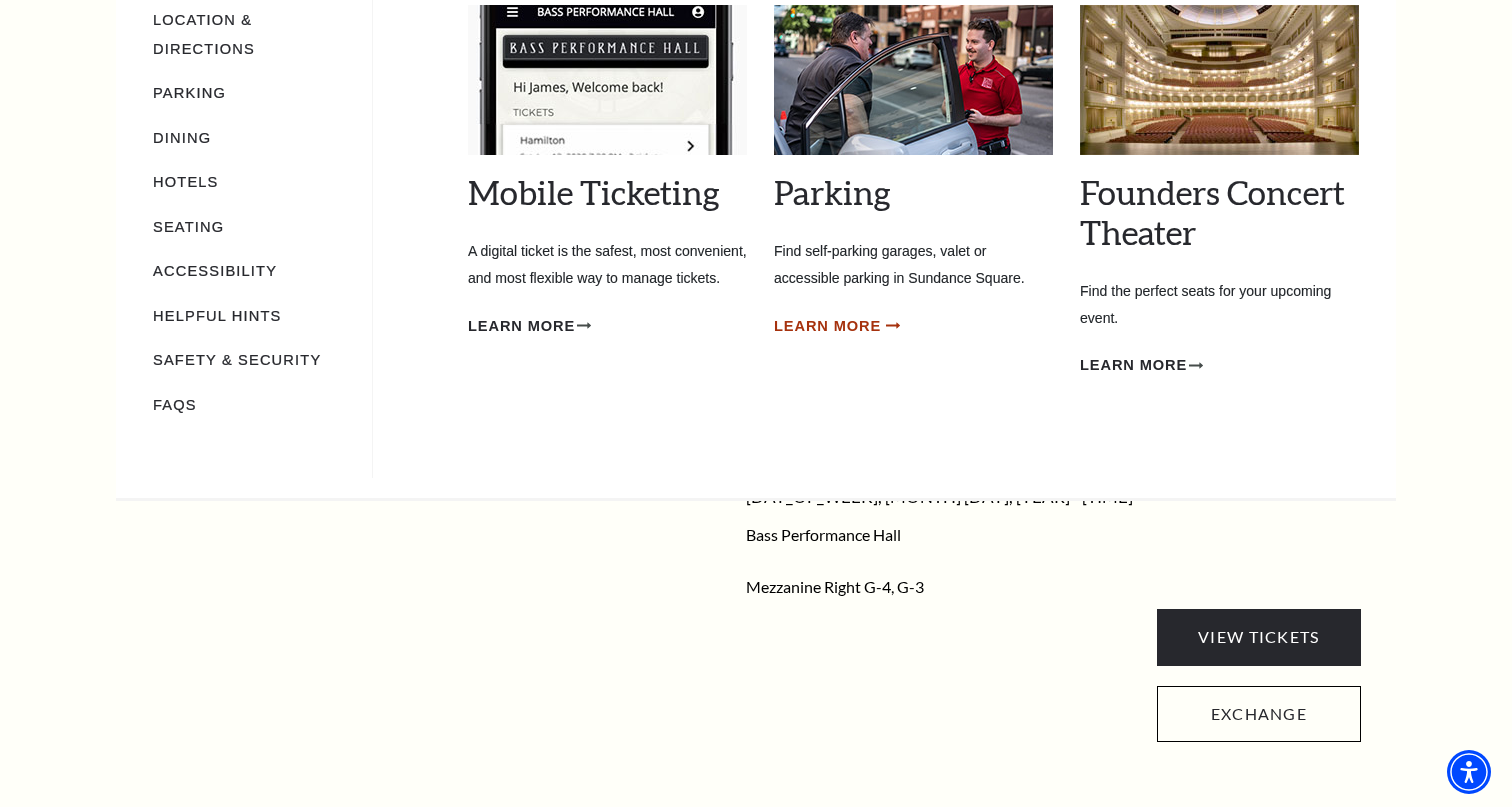 click on "Learn More" at bounding box center [827, 326] 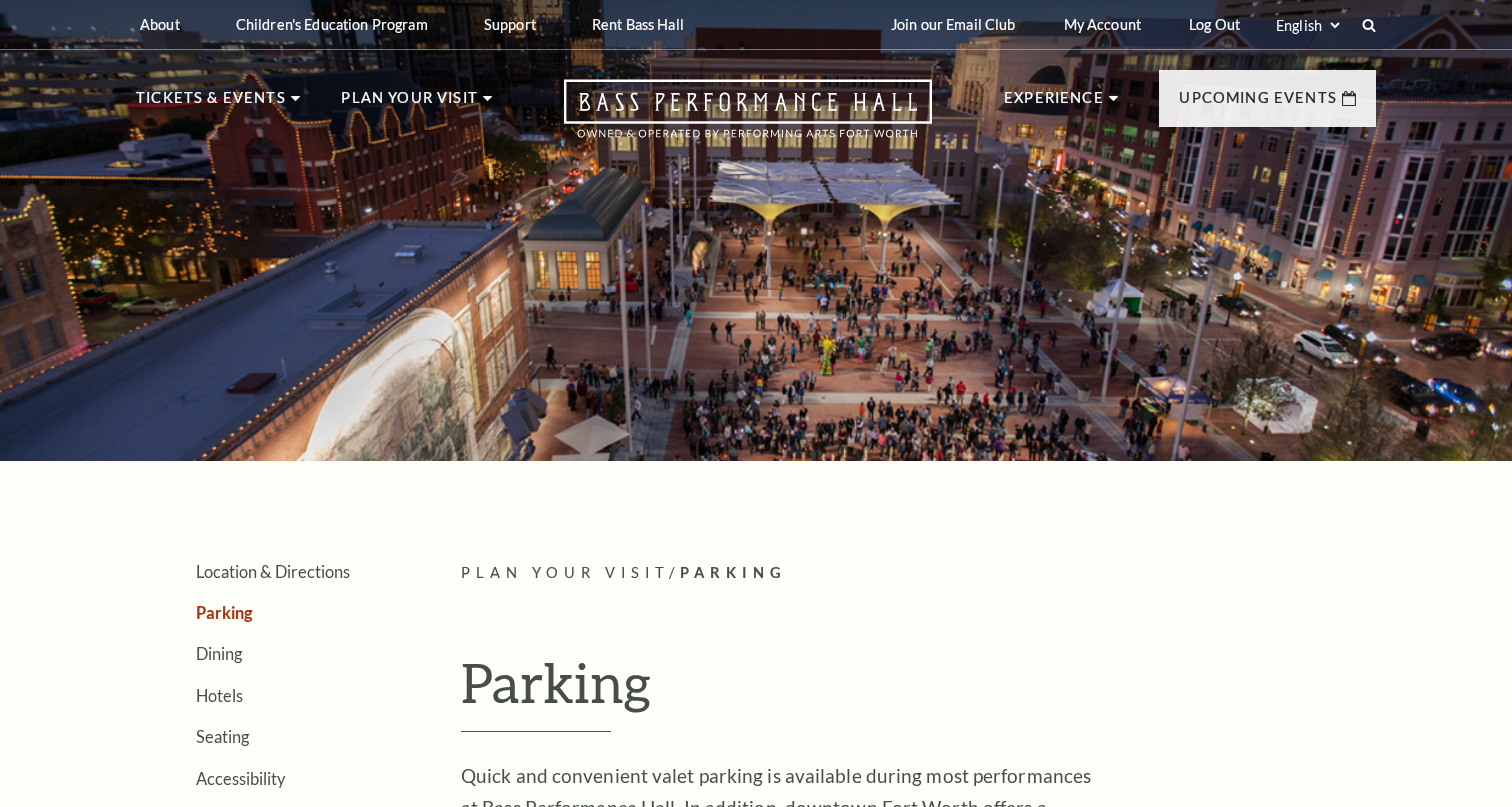 scroll, scrollTop: 0, scrollLeft: 0, axis: both 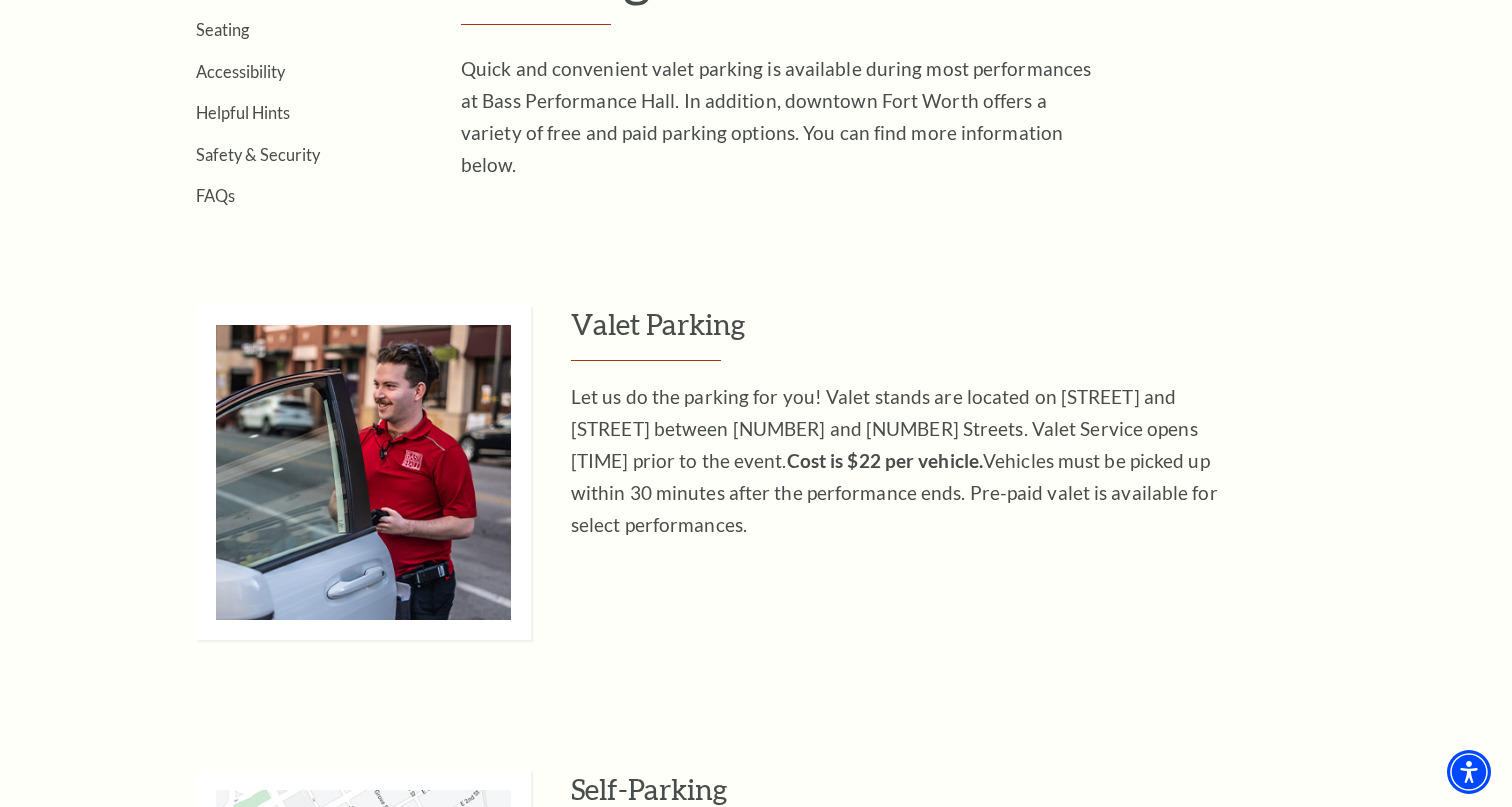 click on "Cost is $22 per vehicle." at bounding box center [885, 460] 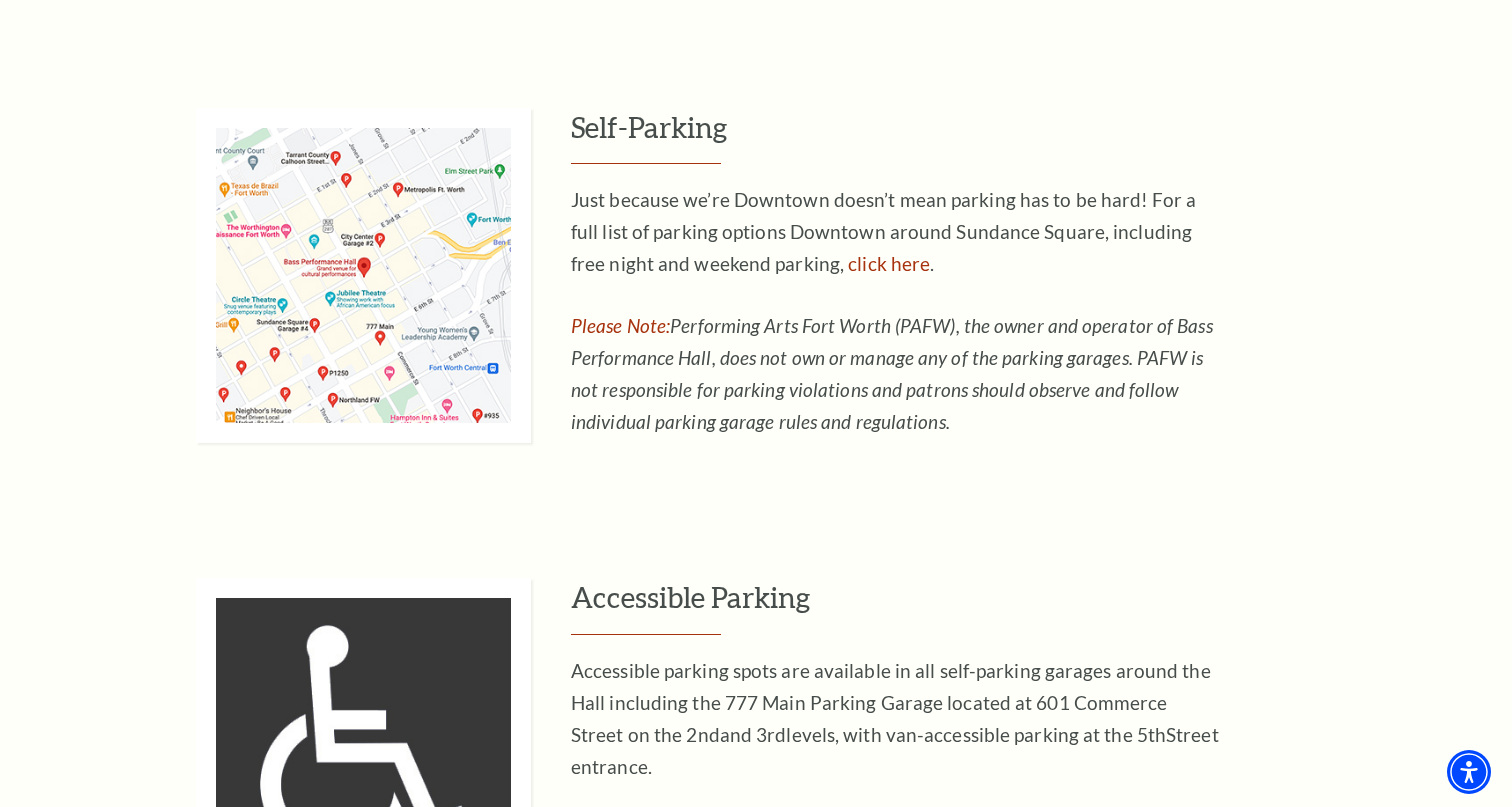 scroll, scrollTop: 1368, scrollLeft: 0, axis: vertical 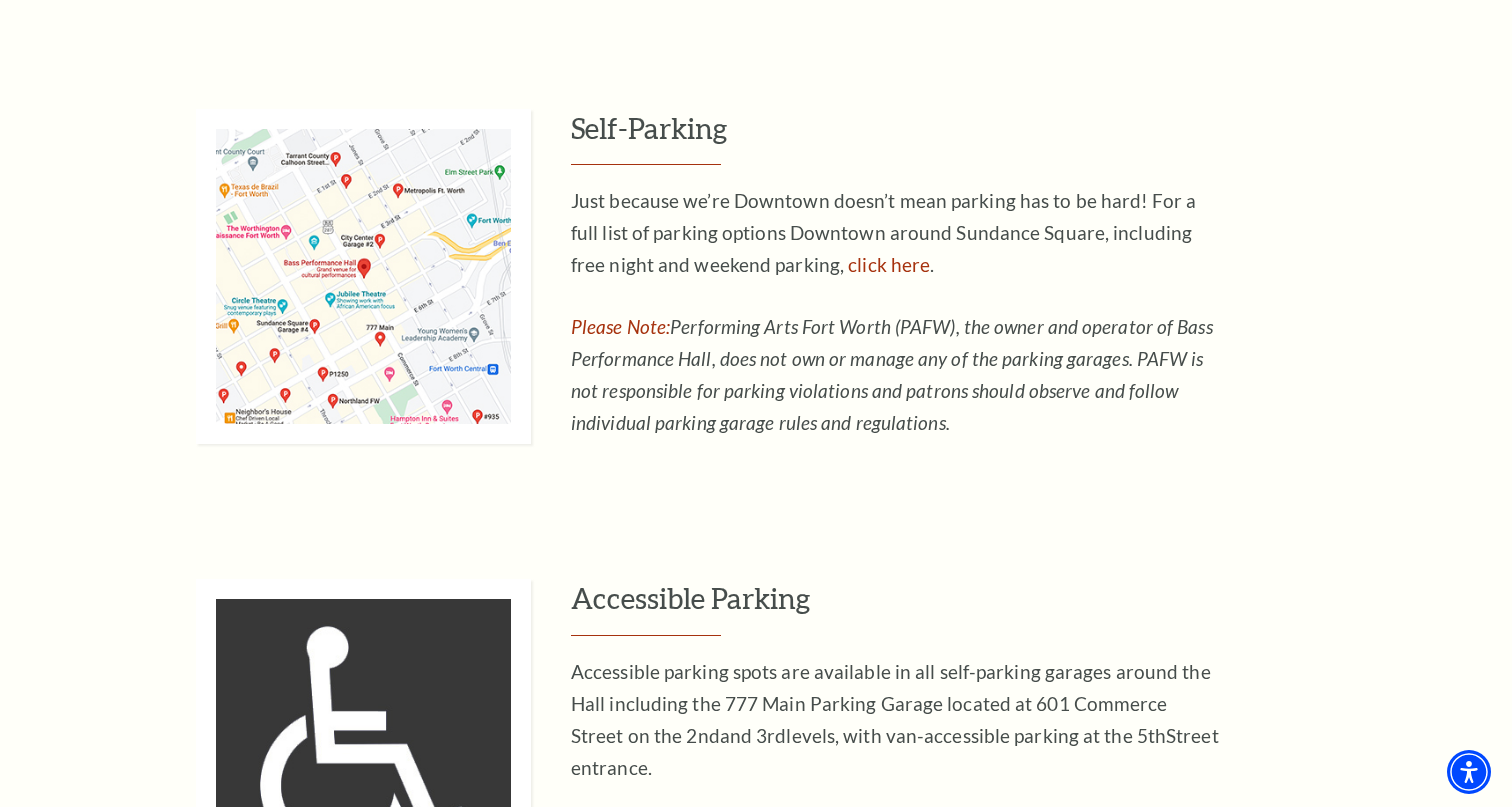 click at bounding box center [363, 276] 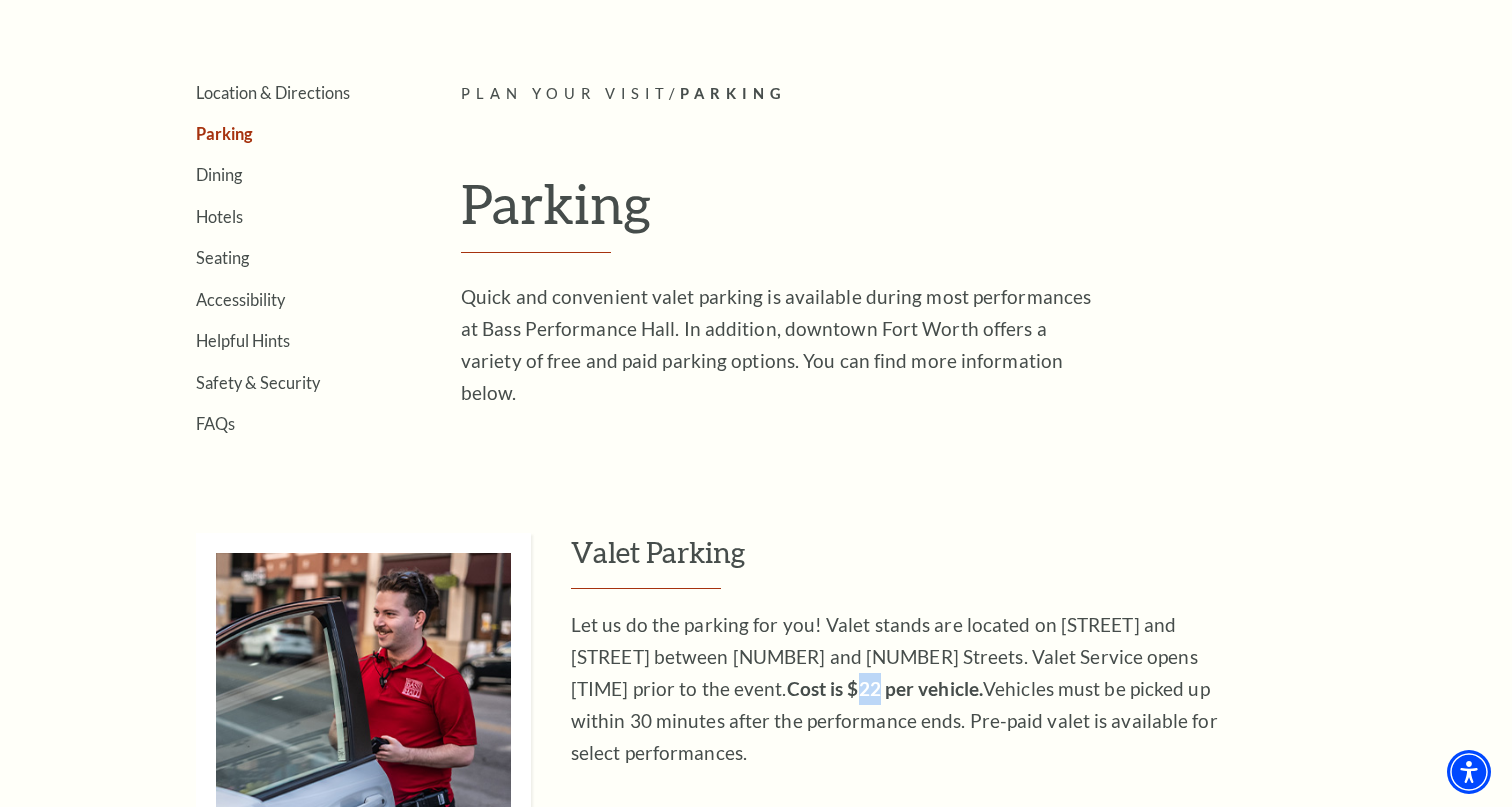 scroll, scrollTop: 476, scrollLeft: 0, axis: vertical 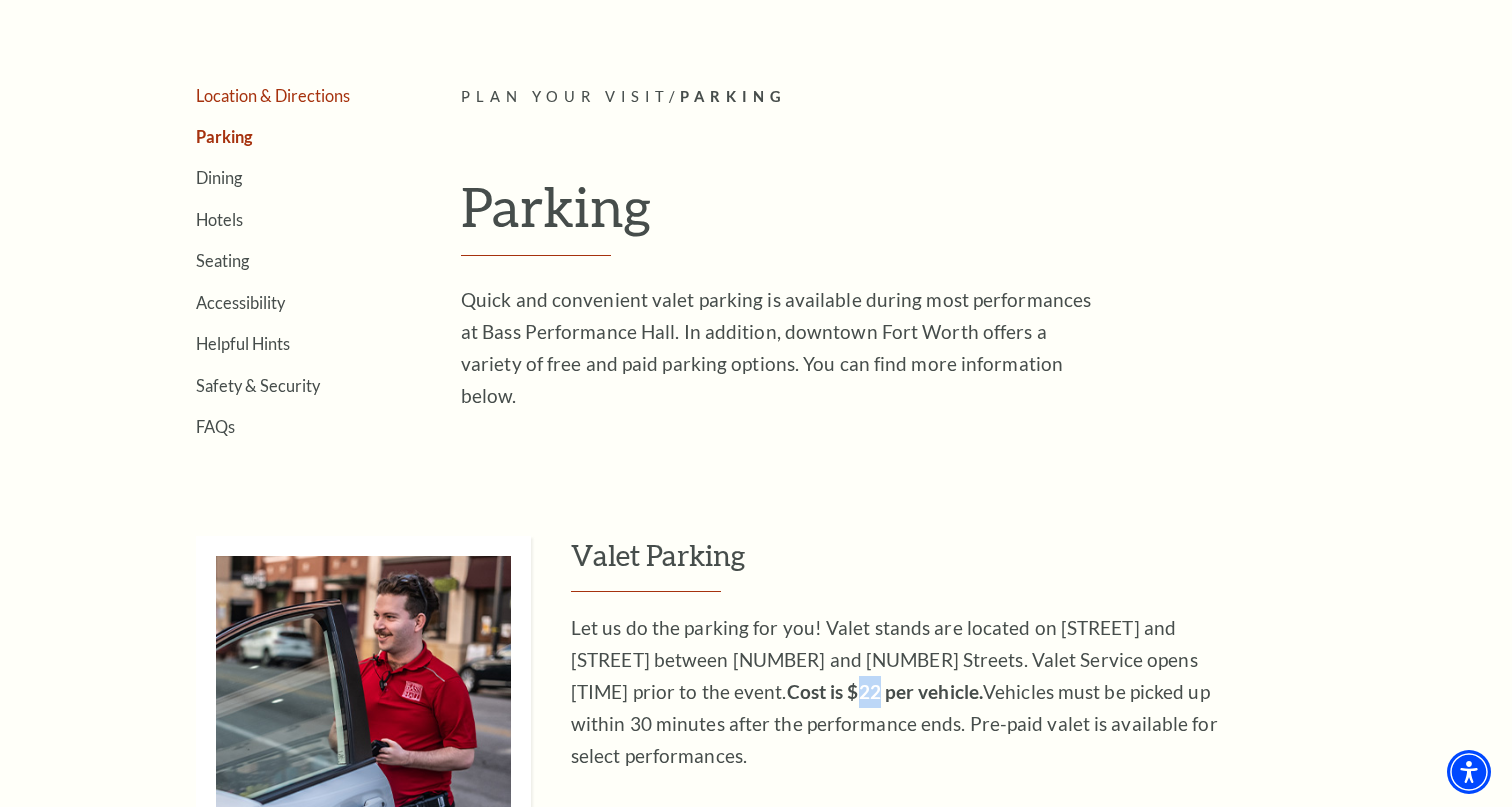 click on "Location & Directions" at bounding box center [273, 95] 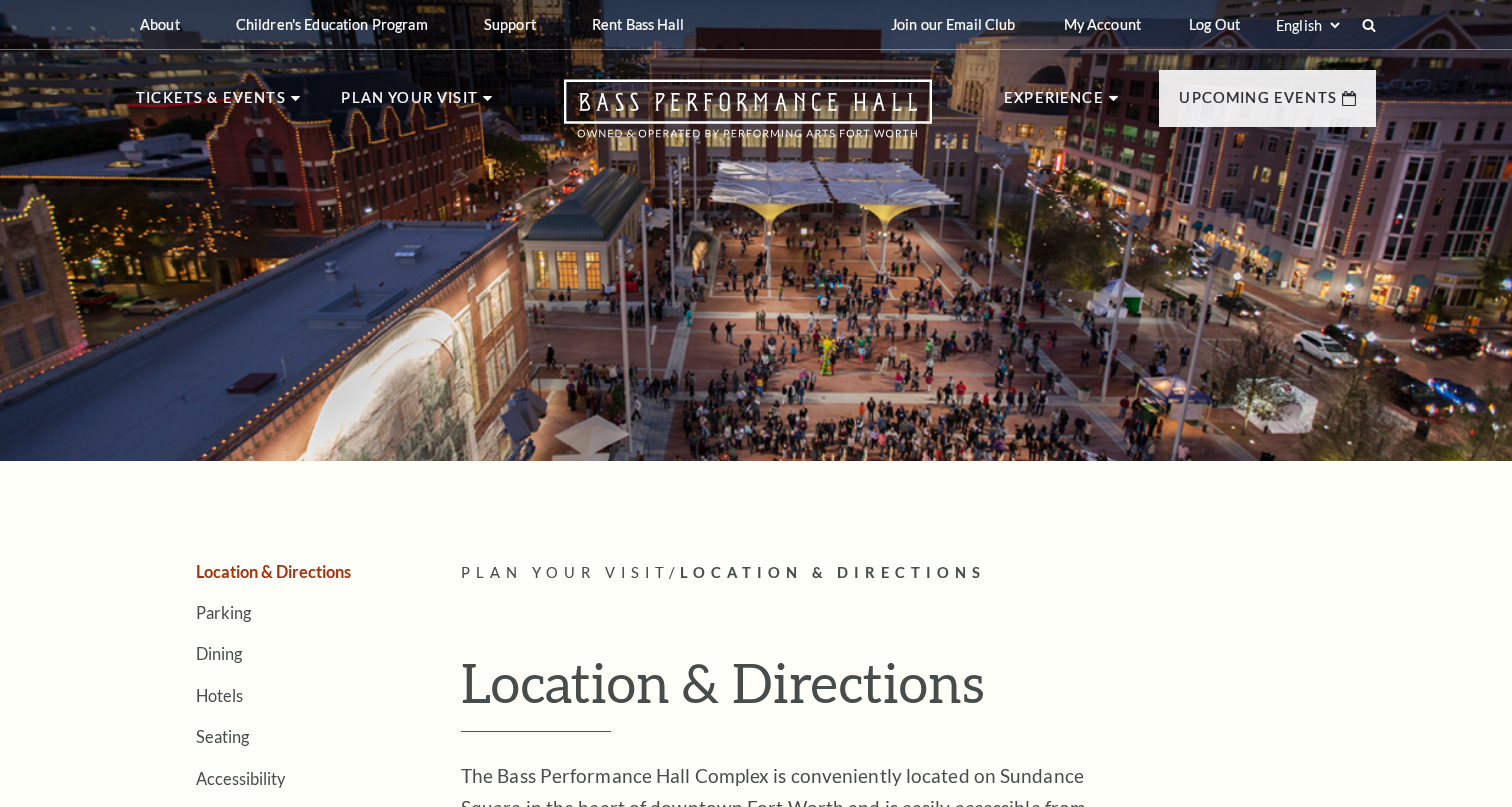 scroll, scrollTop: 0, scrollLeft: 0, axis: both 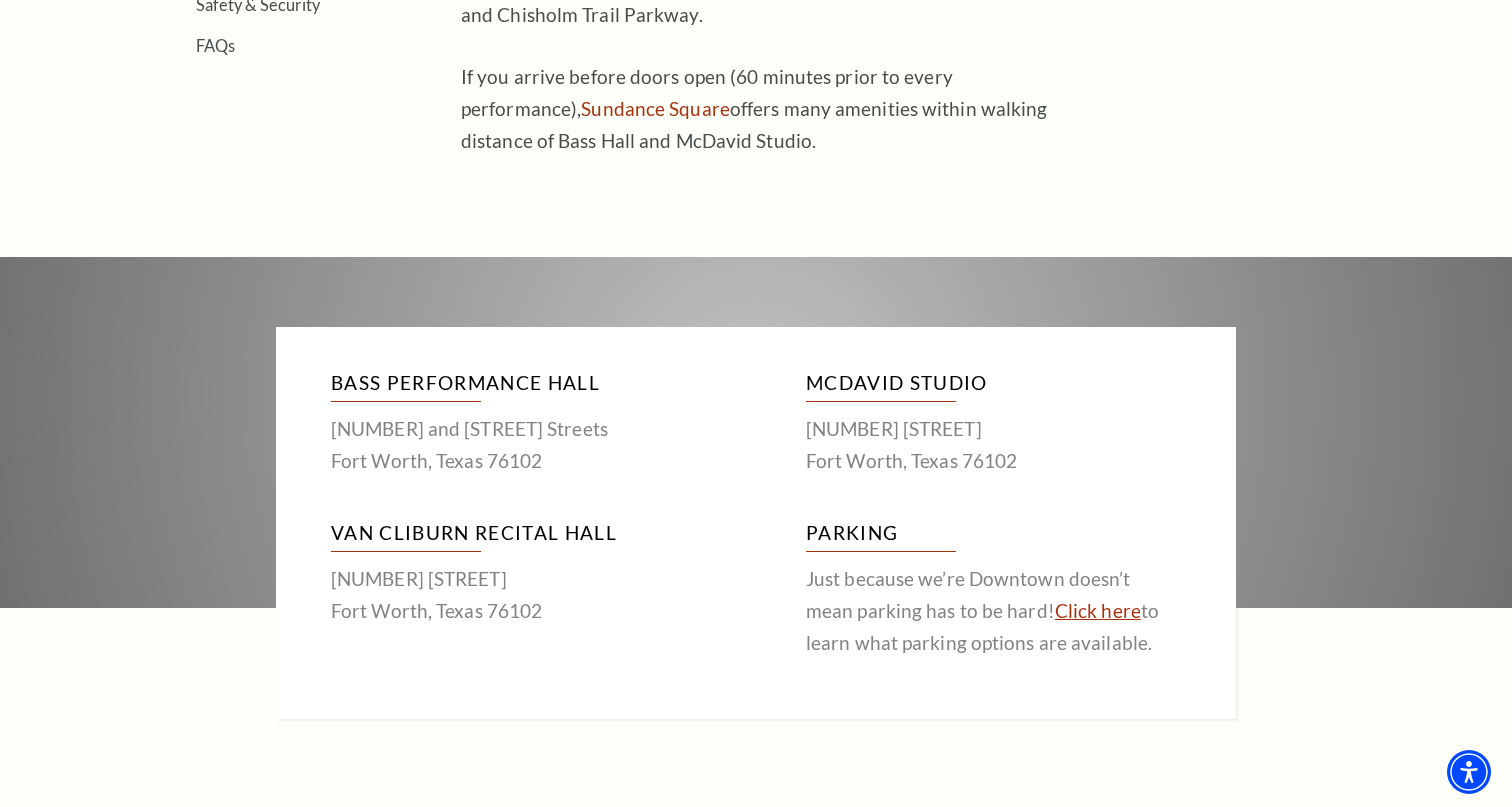 click on "Click here" at bounding box center [1098, 610] 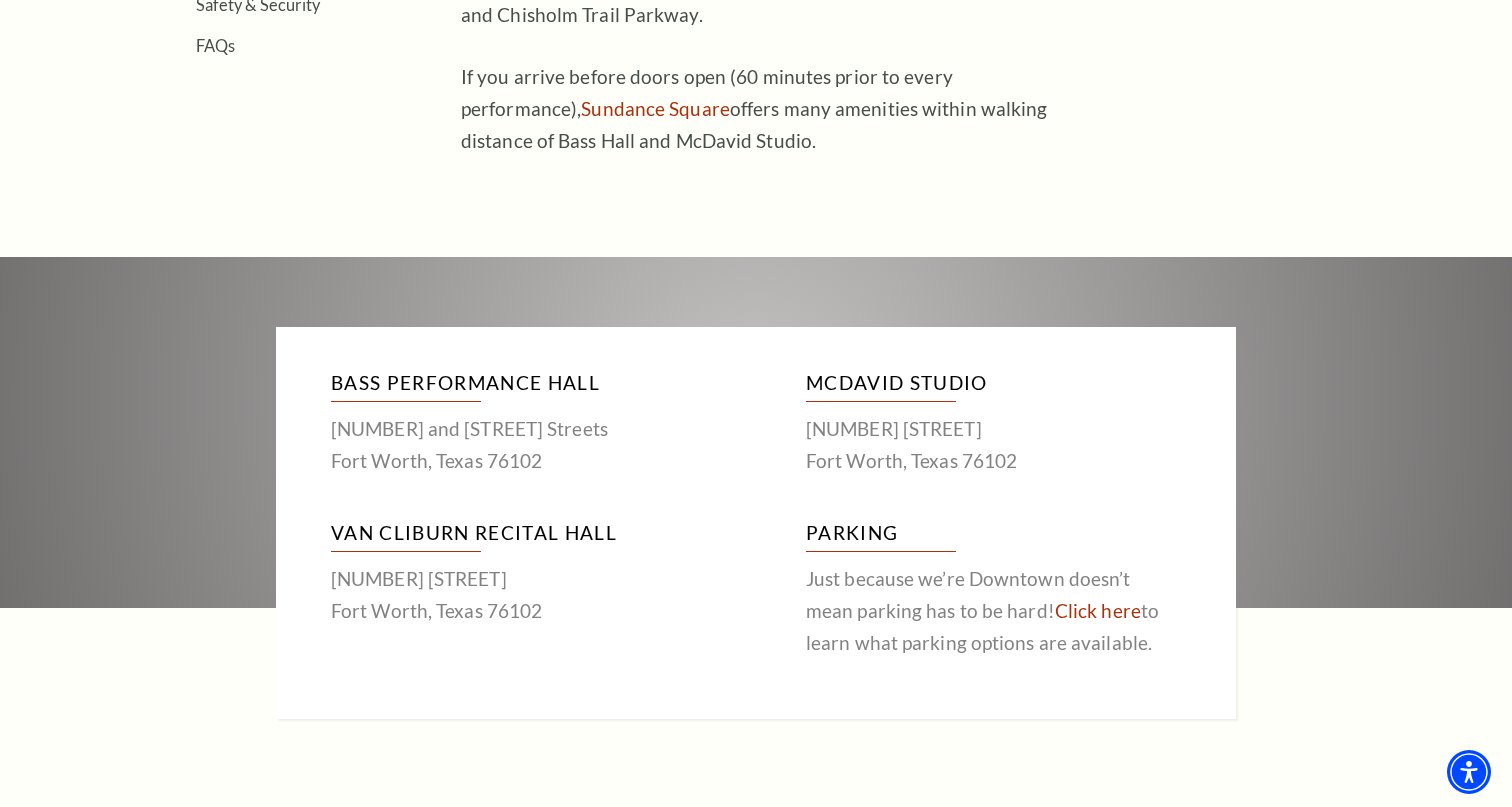 click on "4th and Calhoun Streets Fort Worth, Texas 76102" at bounding box center [518, 445] 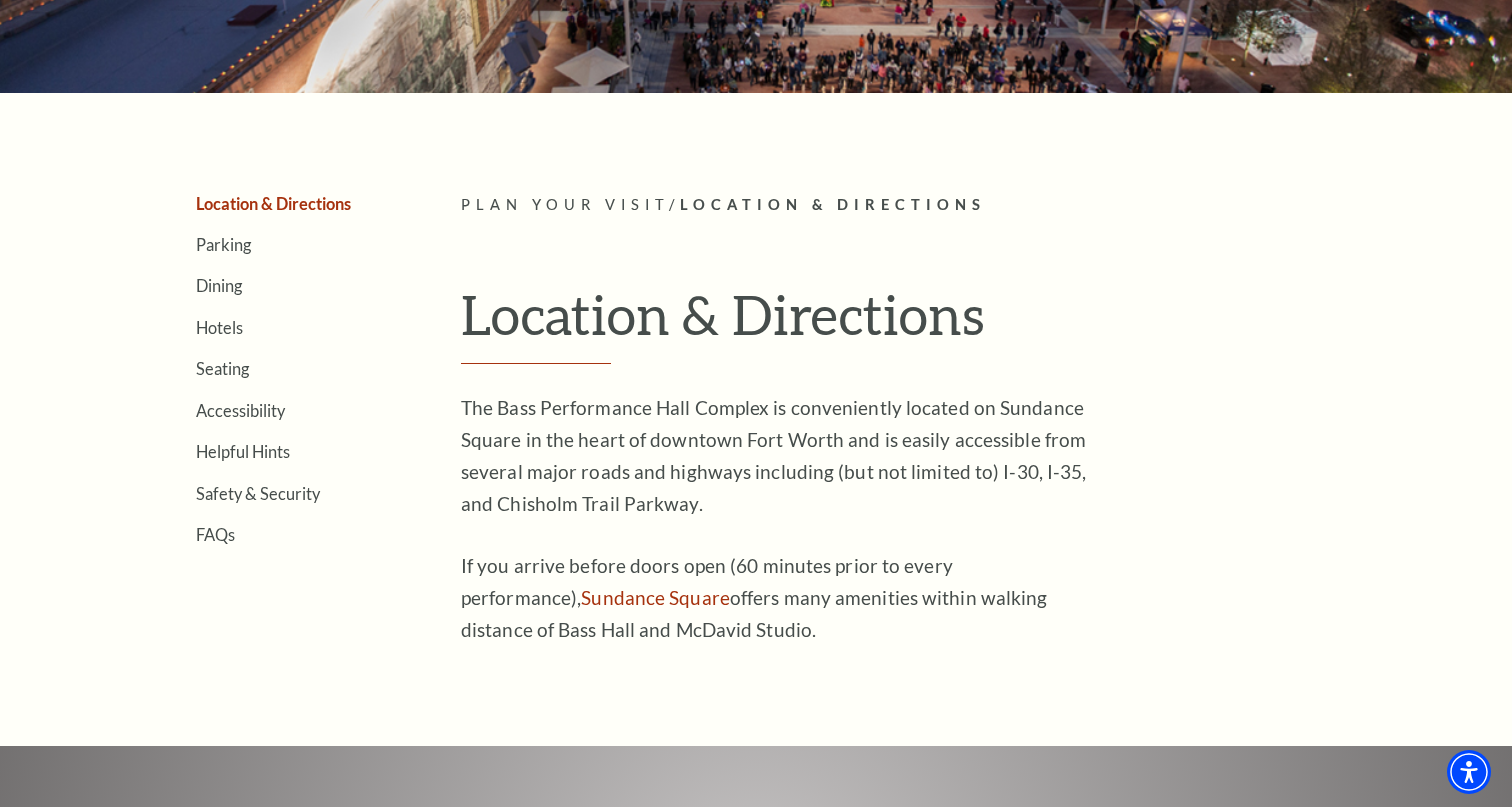 scroll, scrollTop: 367, scrollLeft: 0, axis: vertical 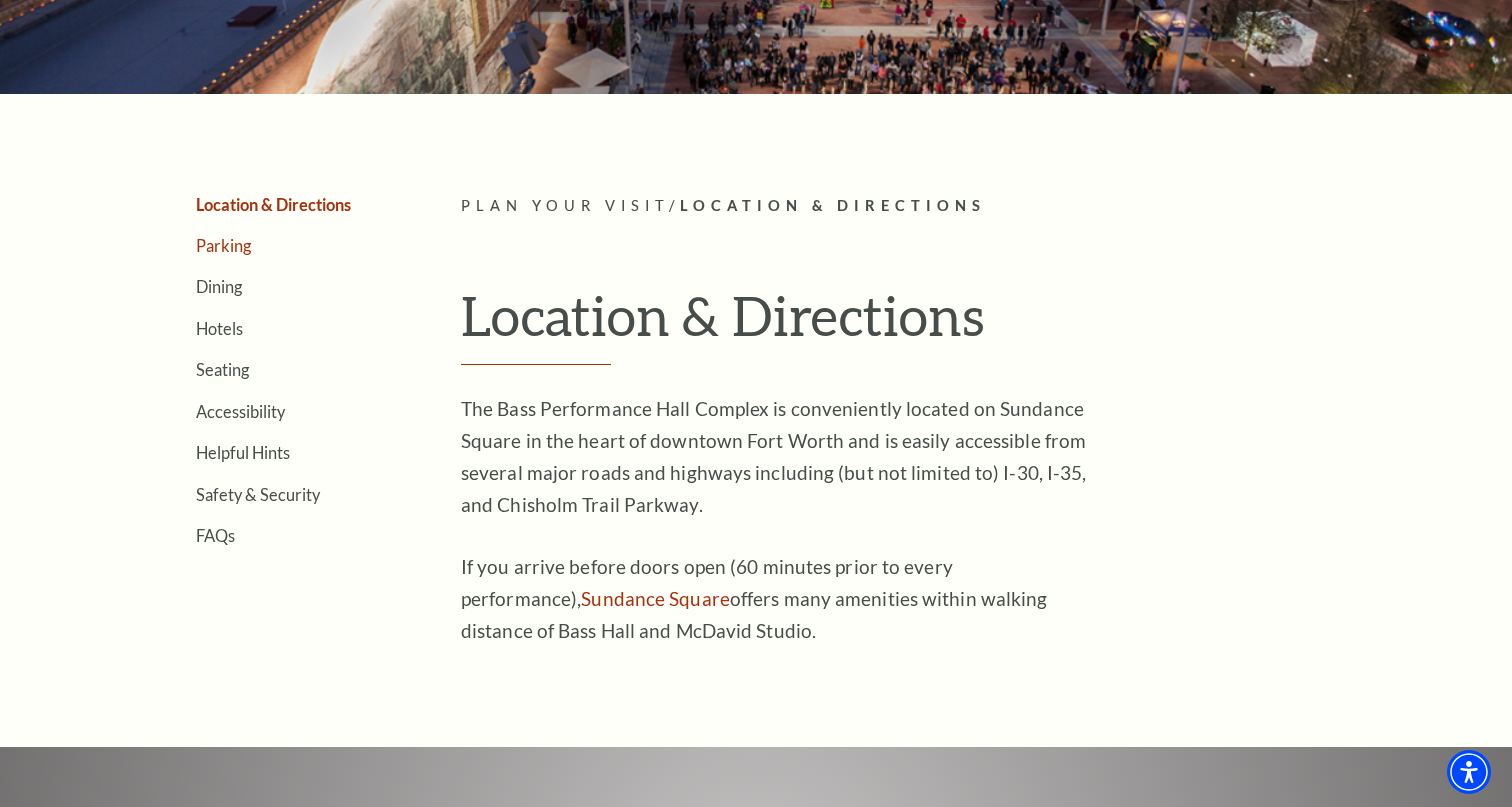 click on "Parking" at bounding box center (223, 245) 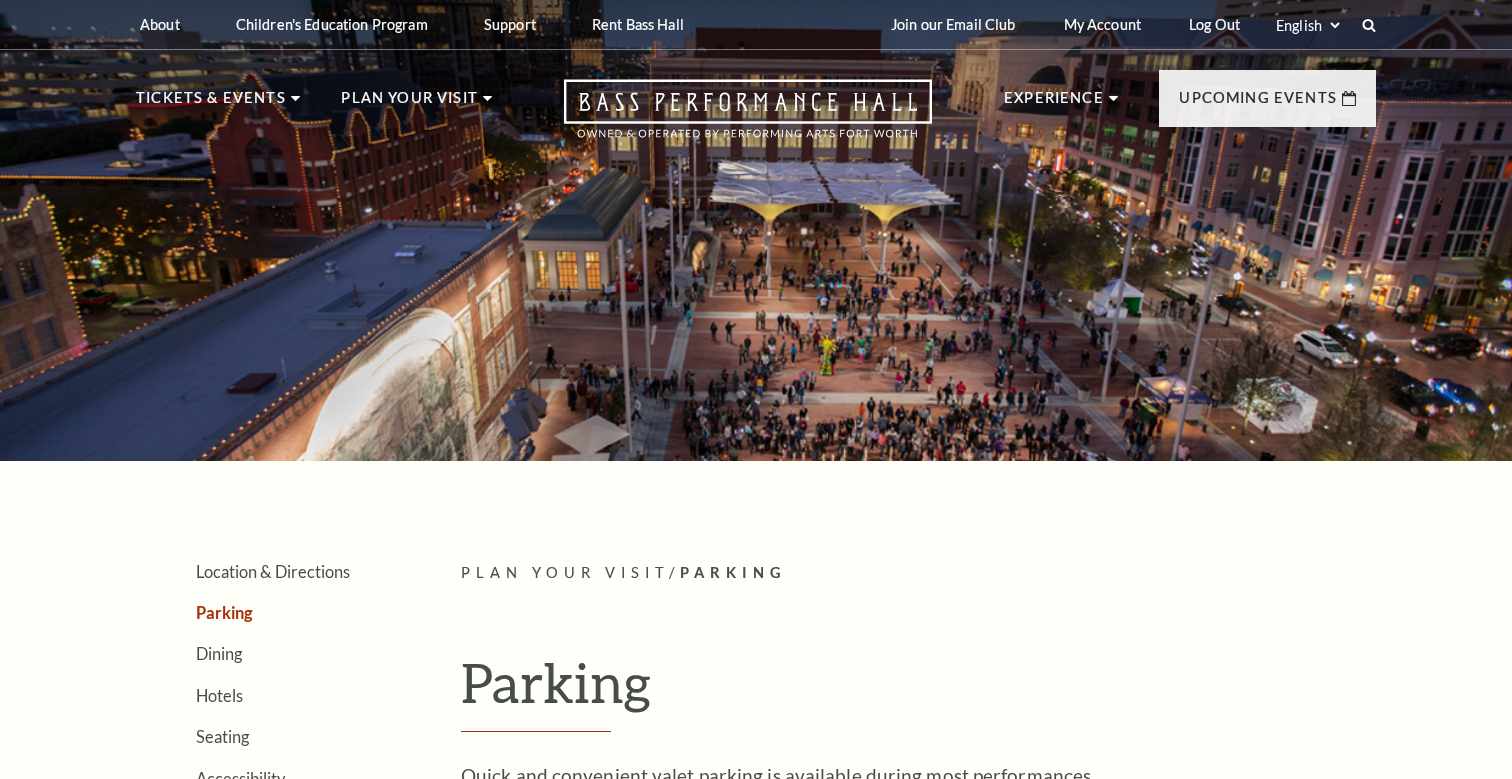 scroll, scrollTop: 0, scrollLeft: 0, axis: both 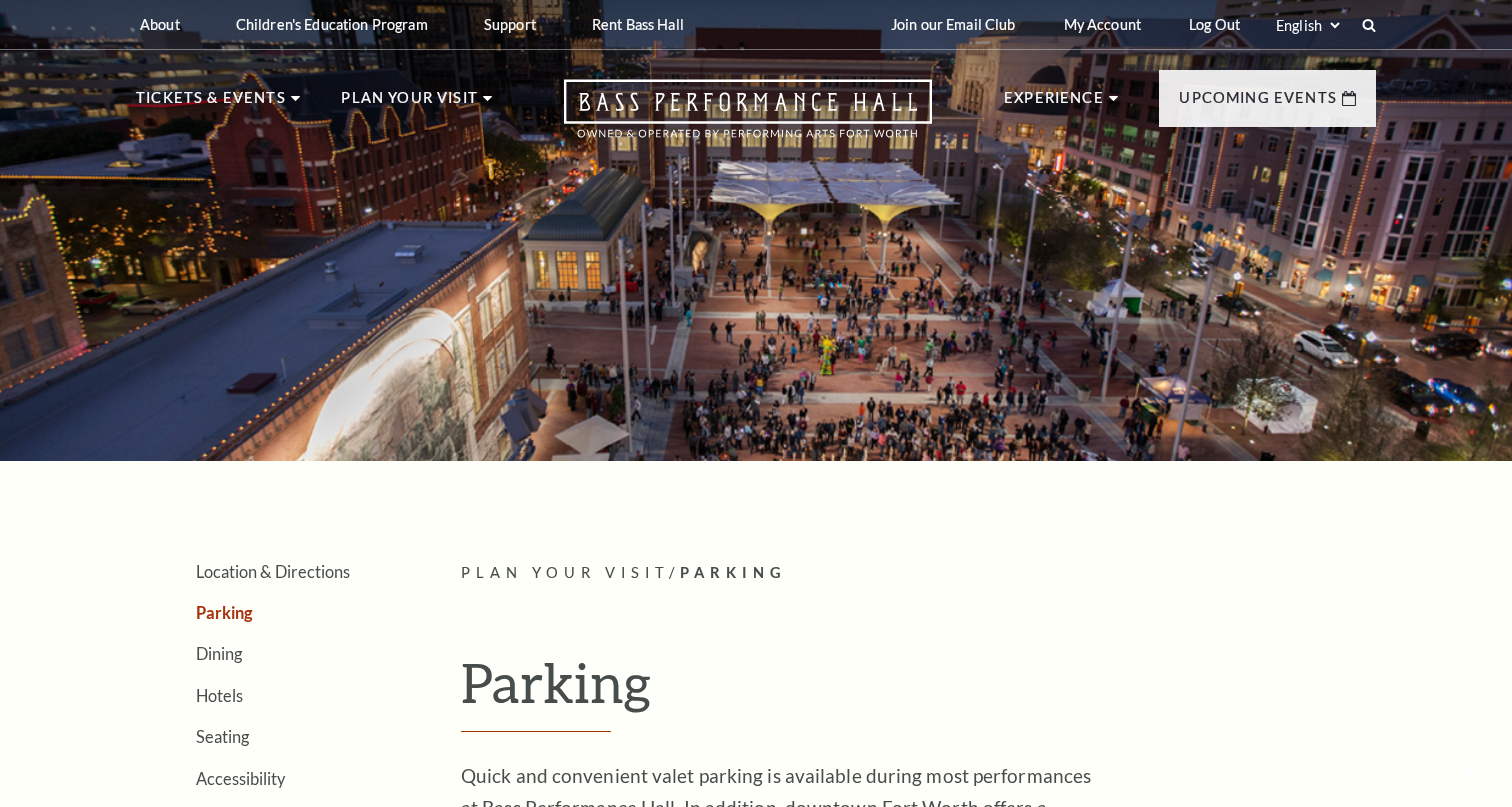 click at bounding box center (756, 224) 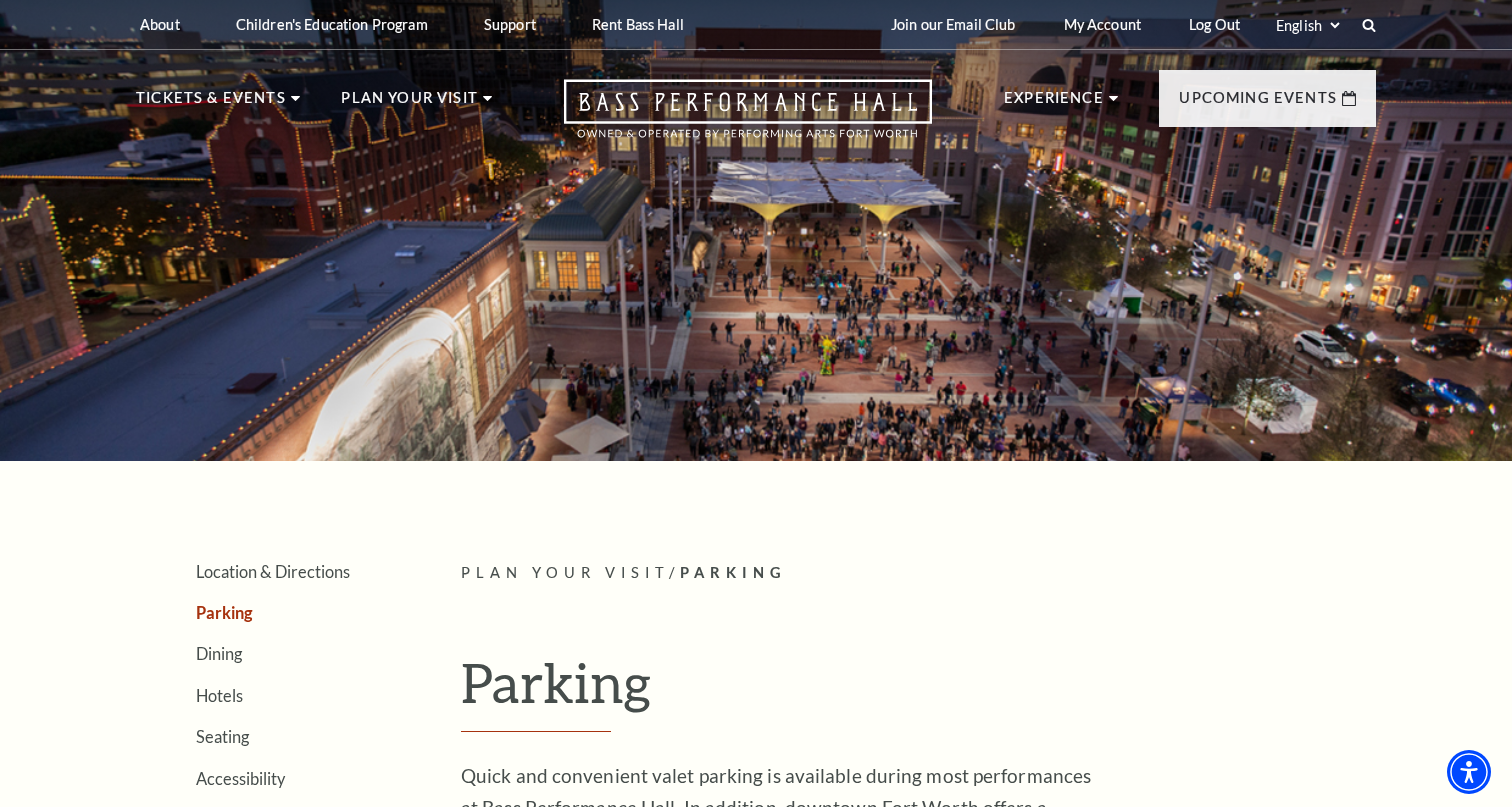 scroll, scrollTop: 0, scrollLeft: 0, axis: both 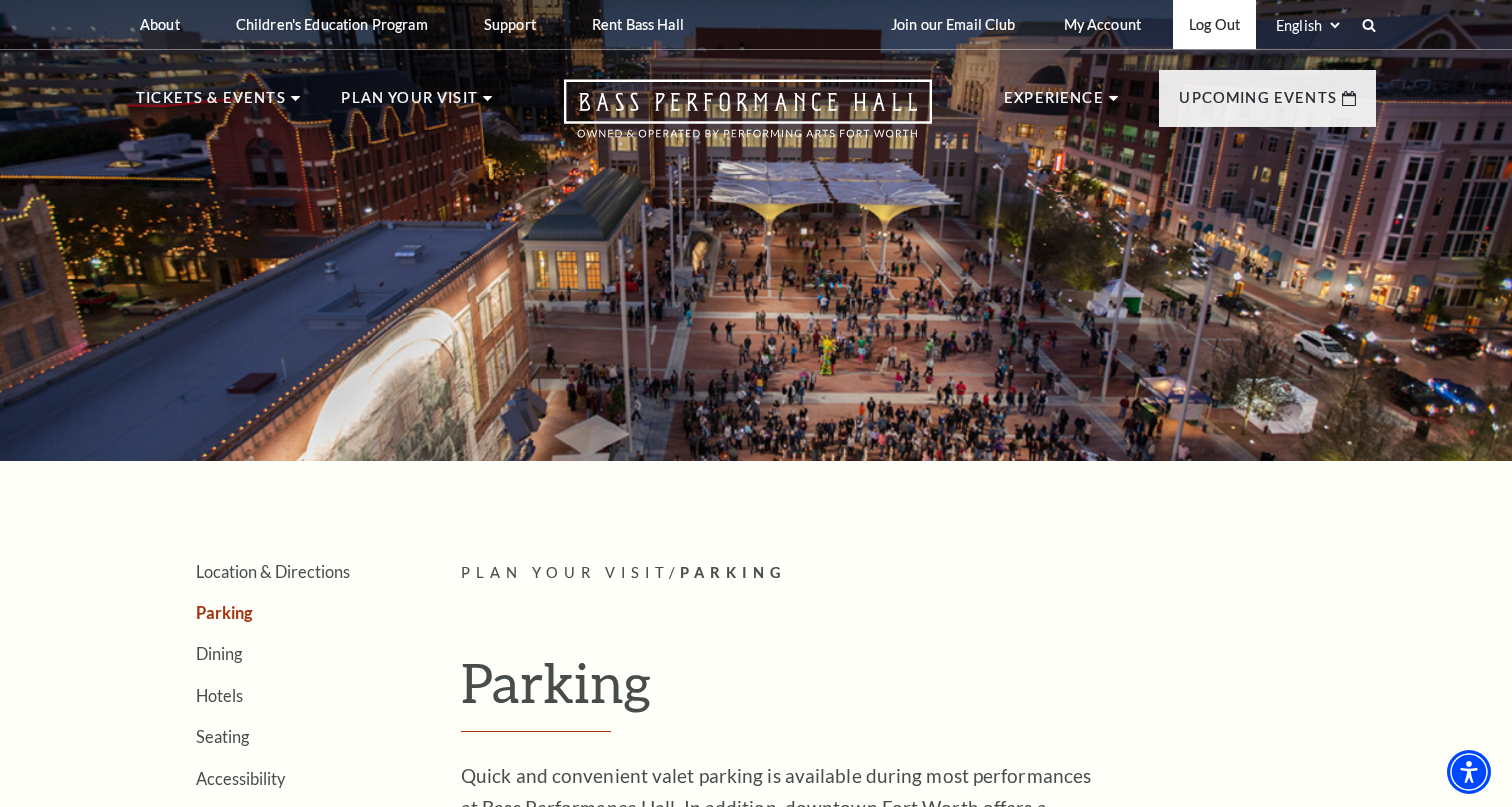 click on "Log Out" at bounding box center [1214, 24] 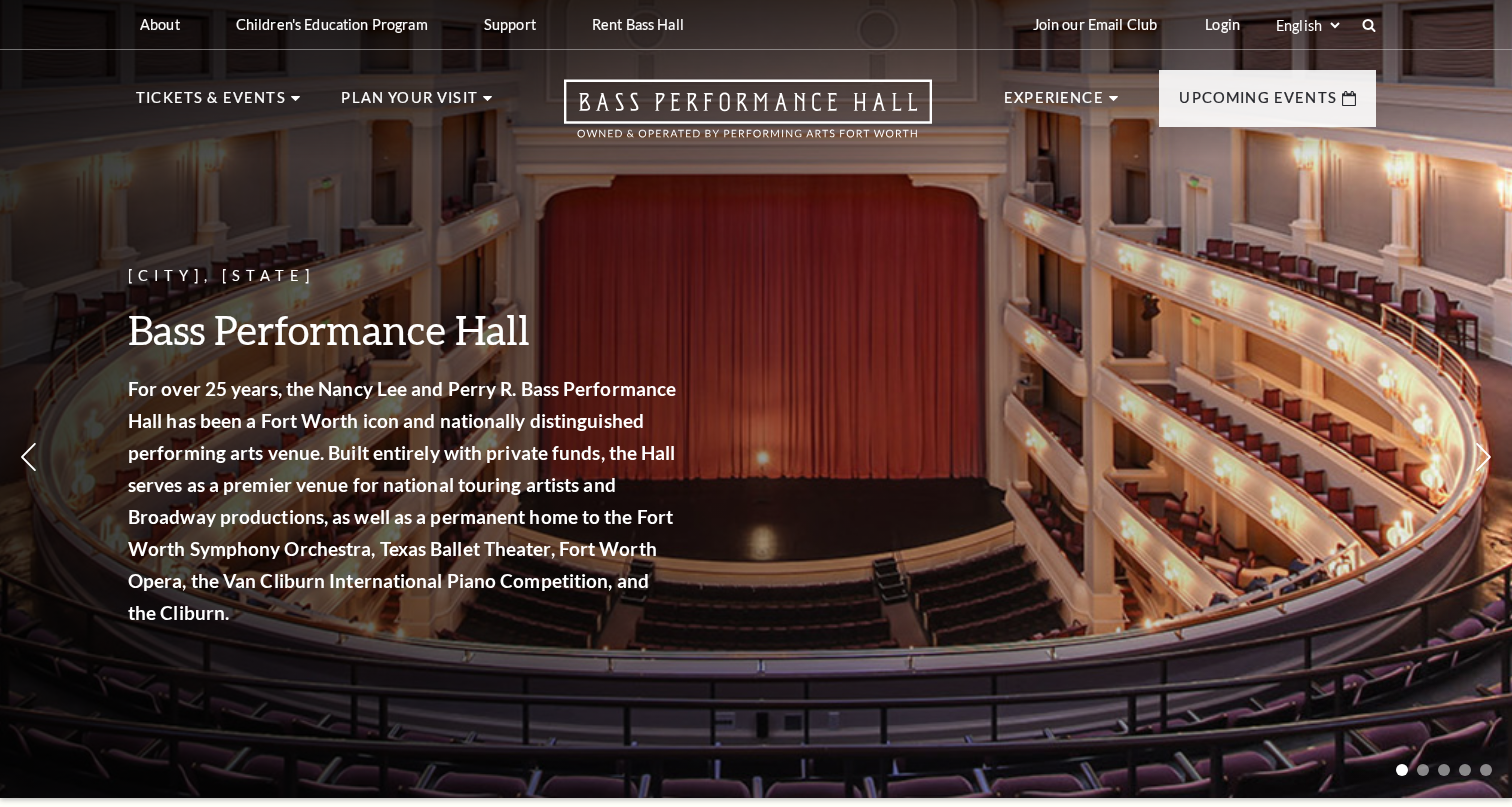 scroll, scrollTop: 0, scrollLeft: 0, axis: both 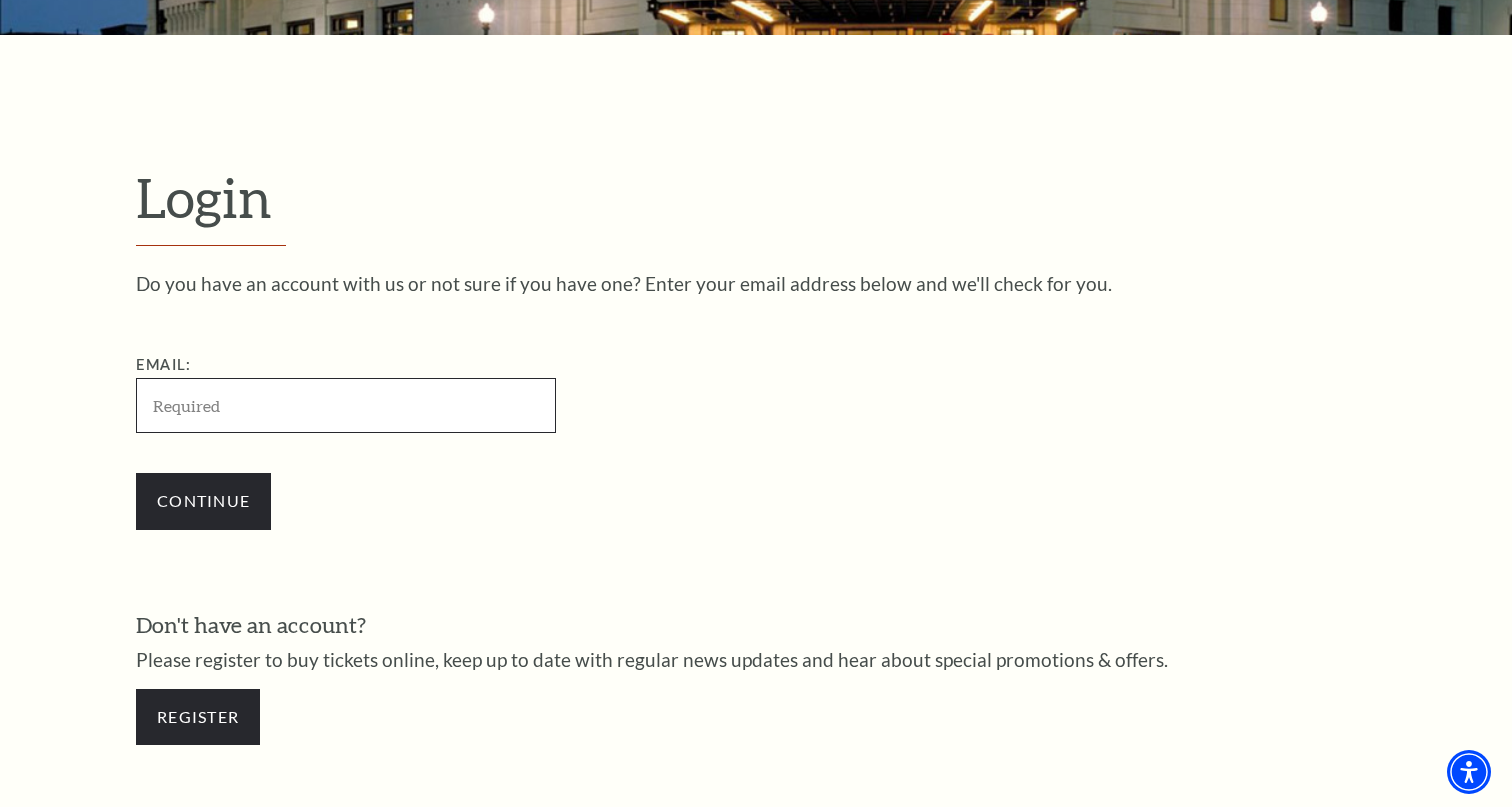 type on "[EMAIL]" 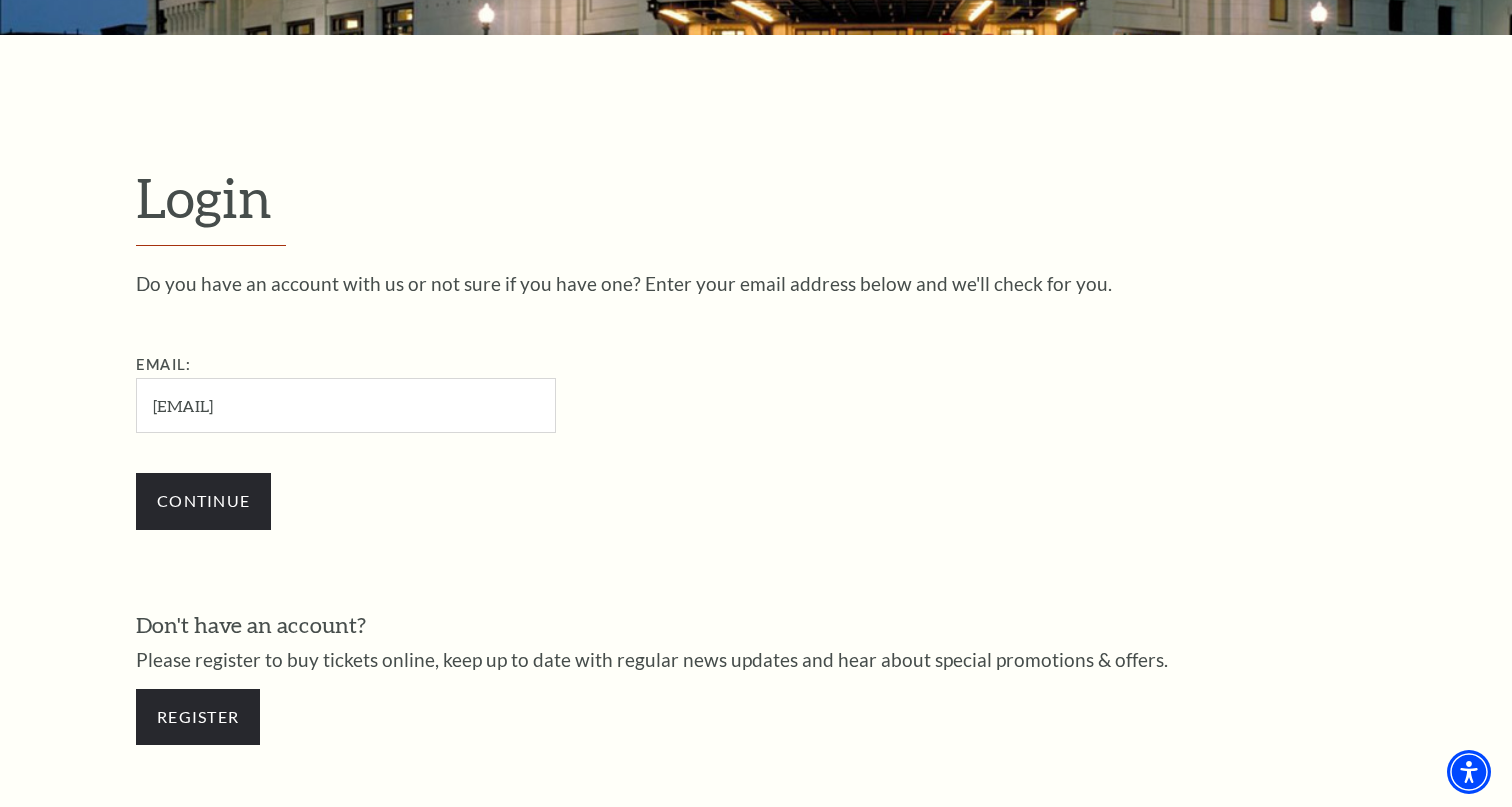 click on "Continue" at bounding box center (203, 501) 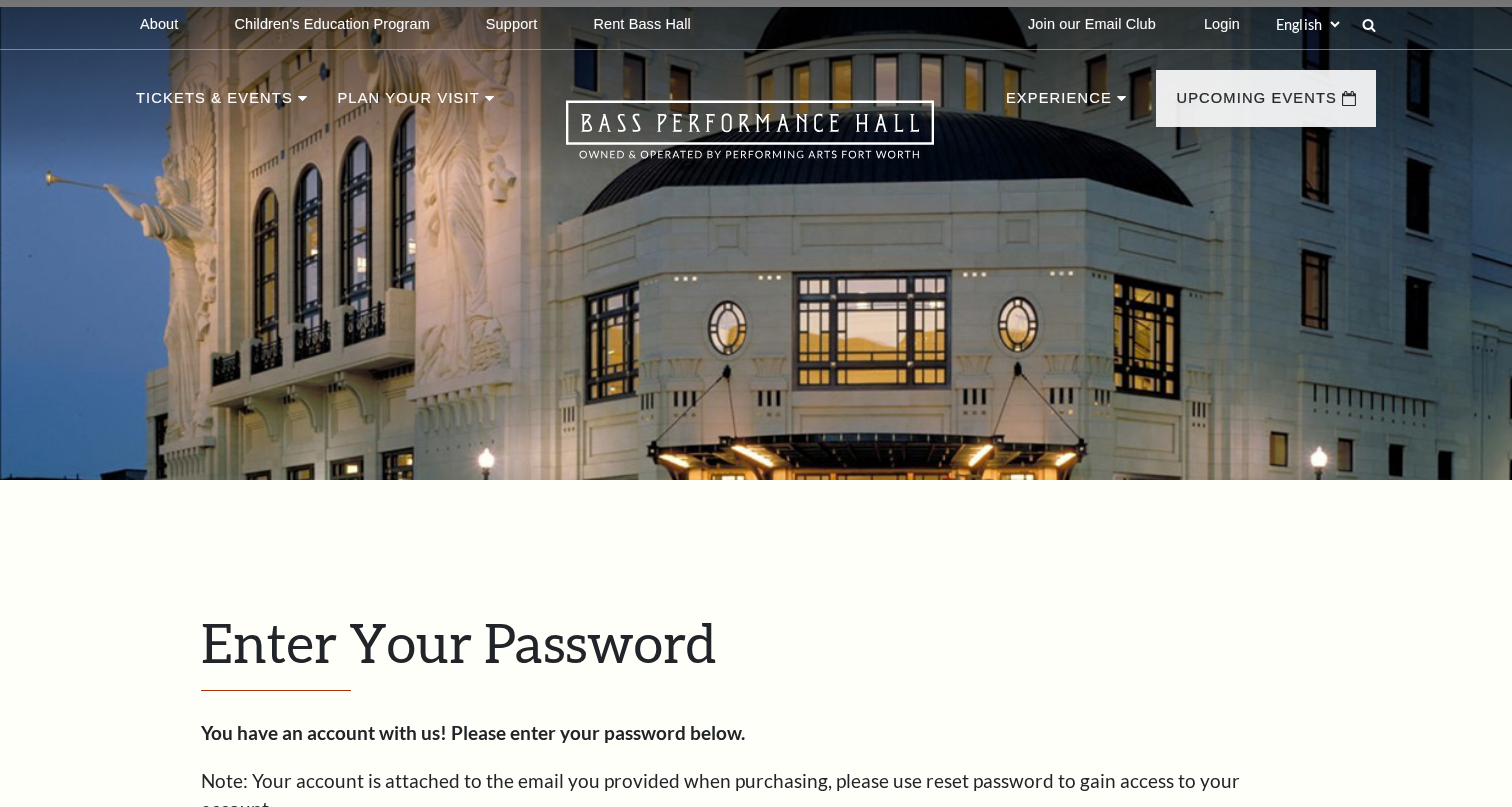 scroll, scrollTop: 620, scrollLeft: 0, axis: vertical 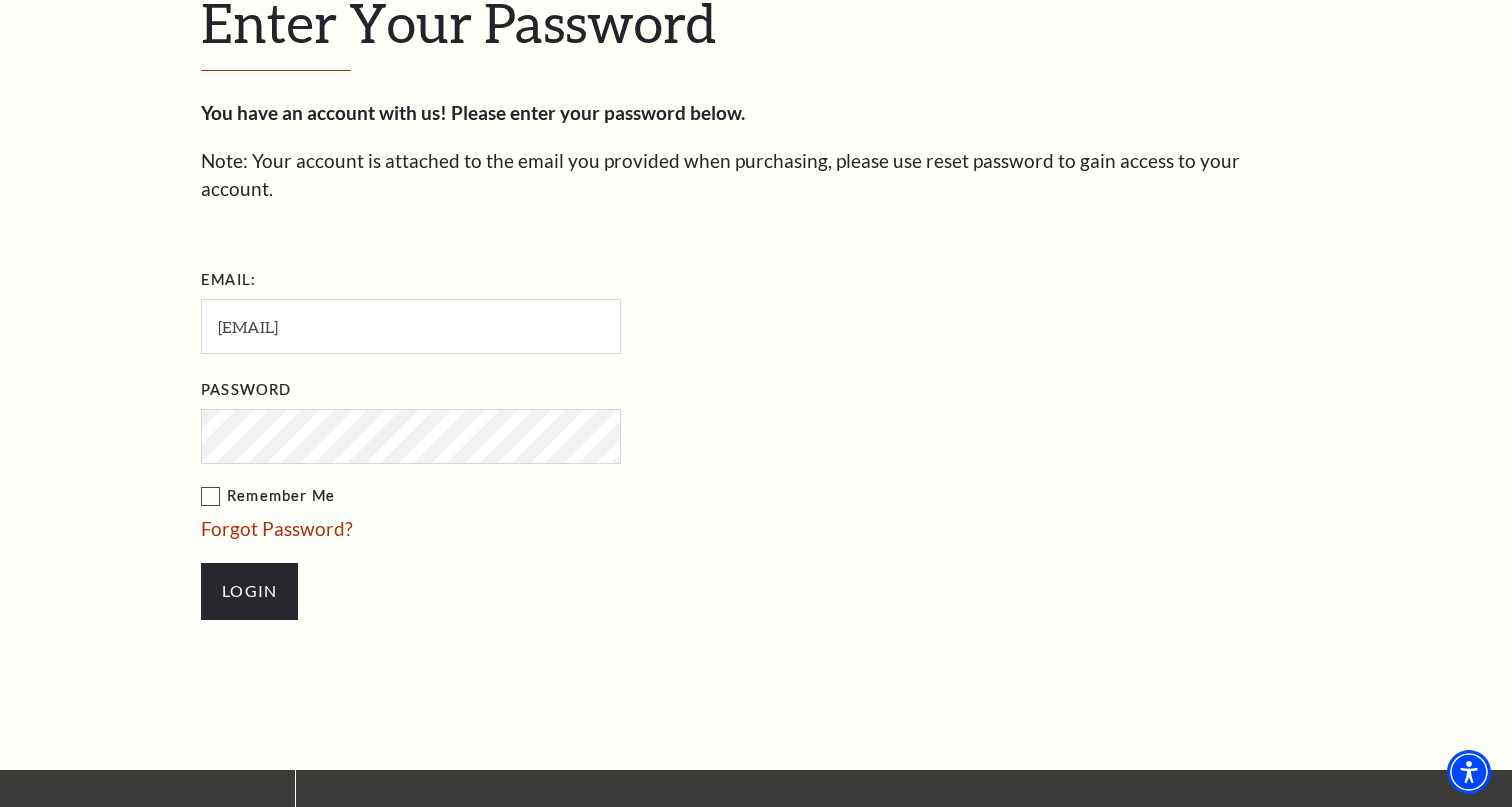 click on "Login" at bounding box center (249, 591) 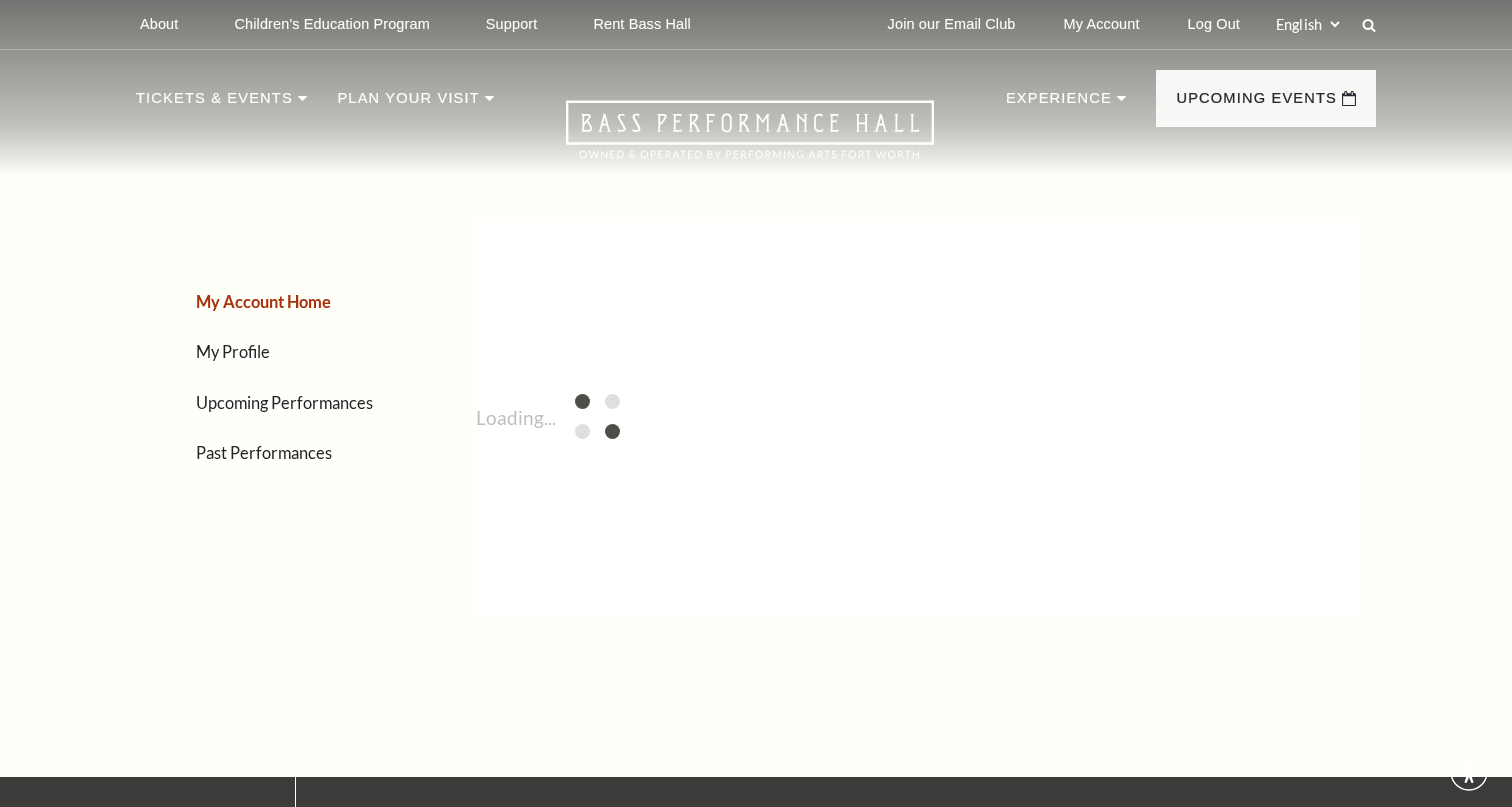 click on "My Account Home
My Profile
Upcoming Performances
Past Performances" at bounding box center [268, 417] 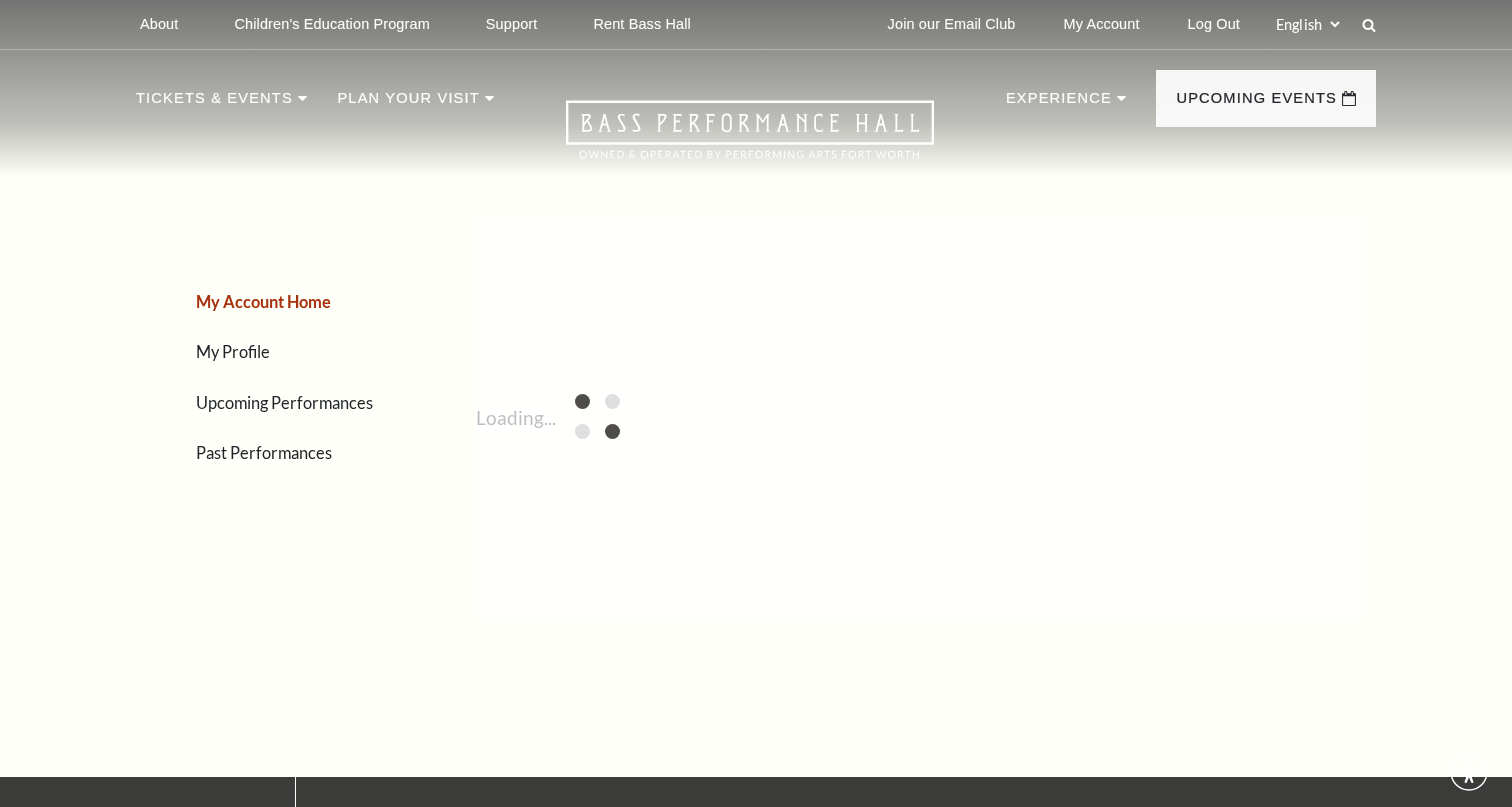 scroll, scrollTop: 0, scrollLeft: 0, axis: both 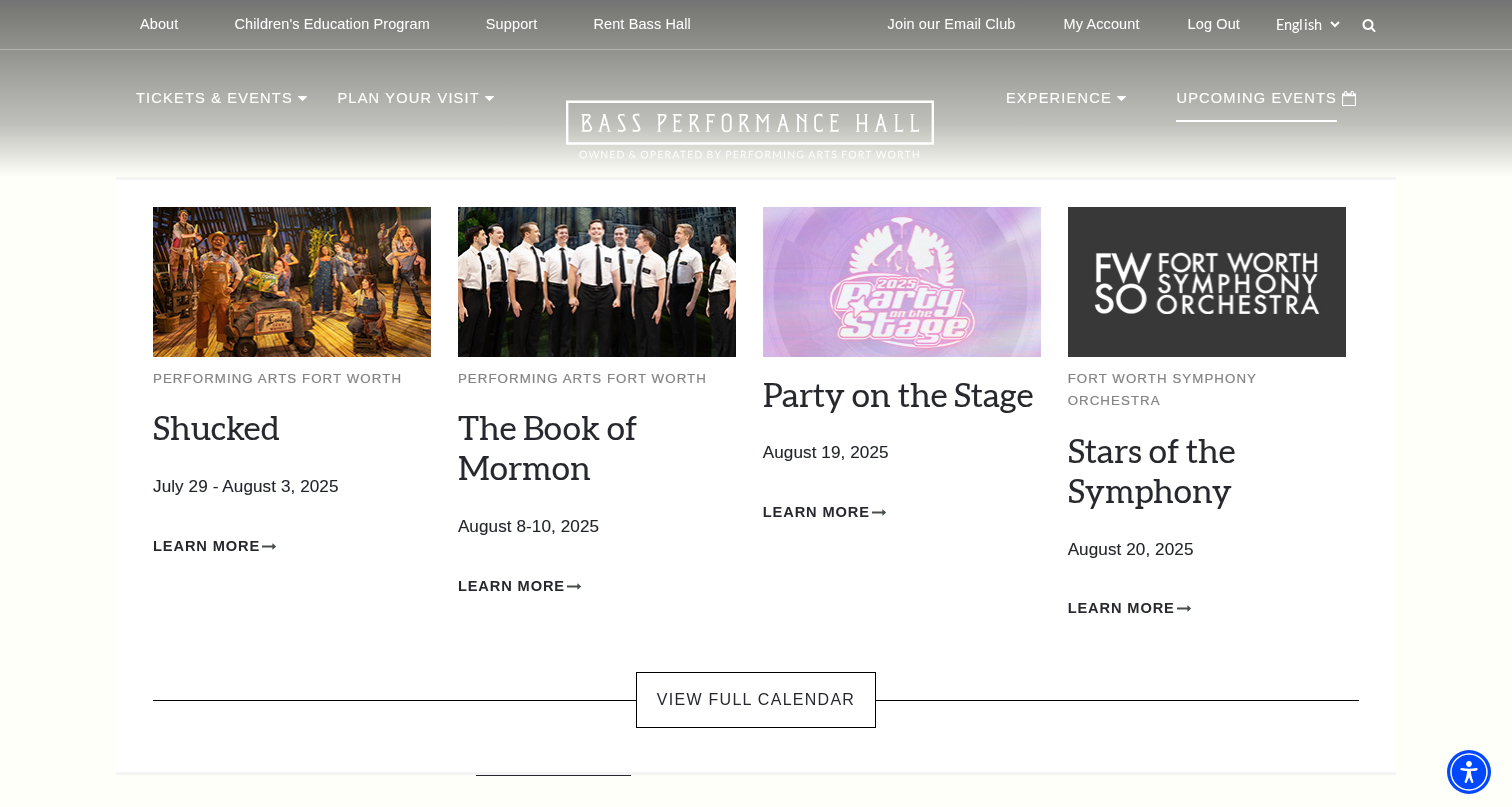 click on "Upcoming Events
Performing Arts Fort Worth
Shucked
July 29 - August 3, 2025
Learn More
Performing Arts Fort Worth
The Book of Mormon
August 8-10, 2025
Learn More
Party on the Stage
August 19, 2025
Learn More" at bounding box center (1266, 114) 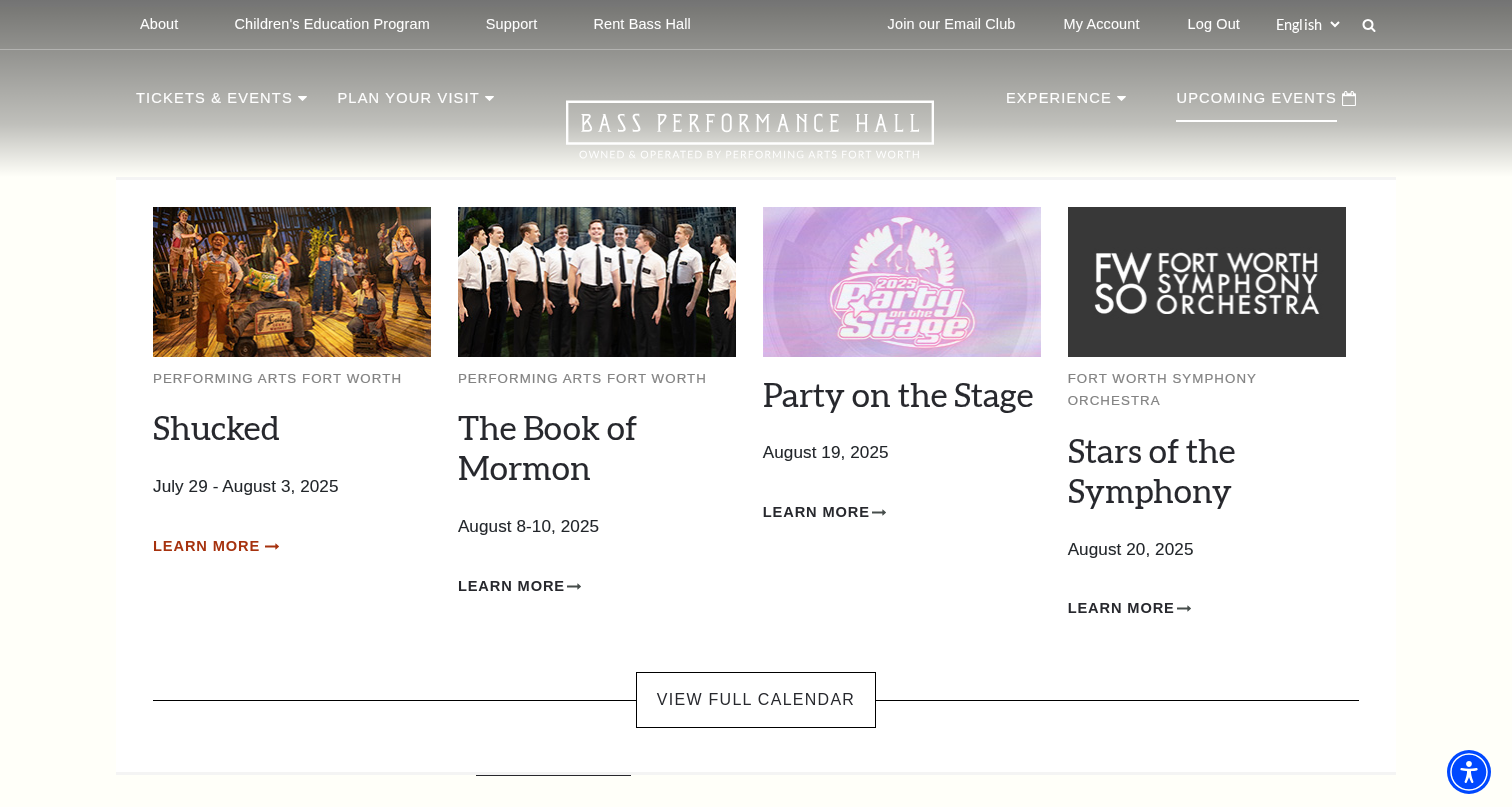 click on "Learn More" at bounding box center (206, 546) 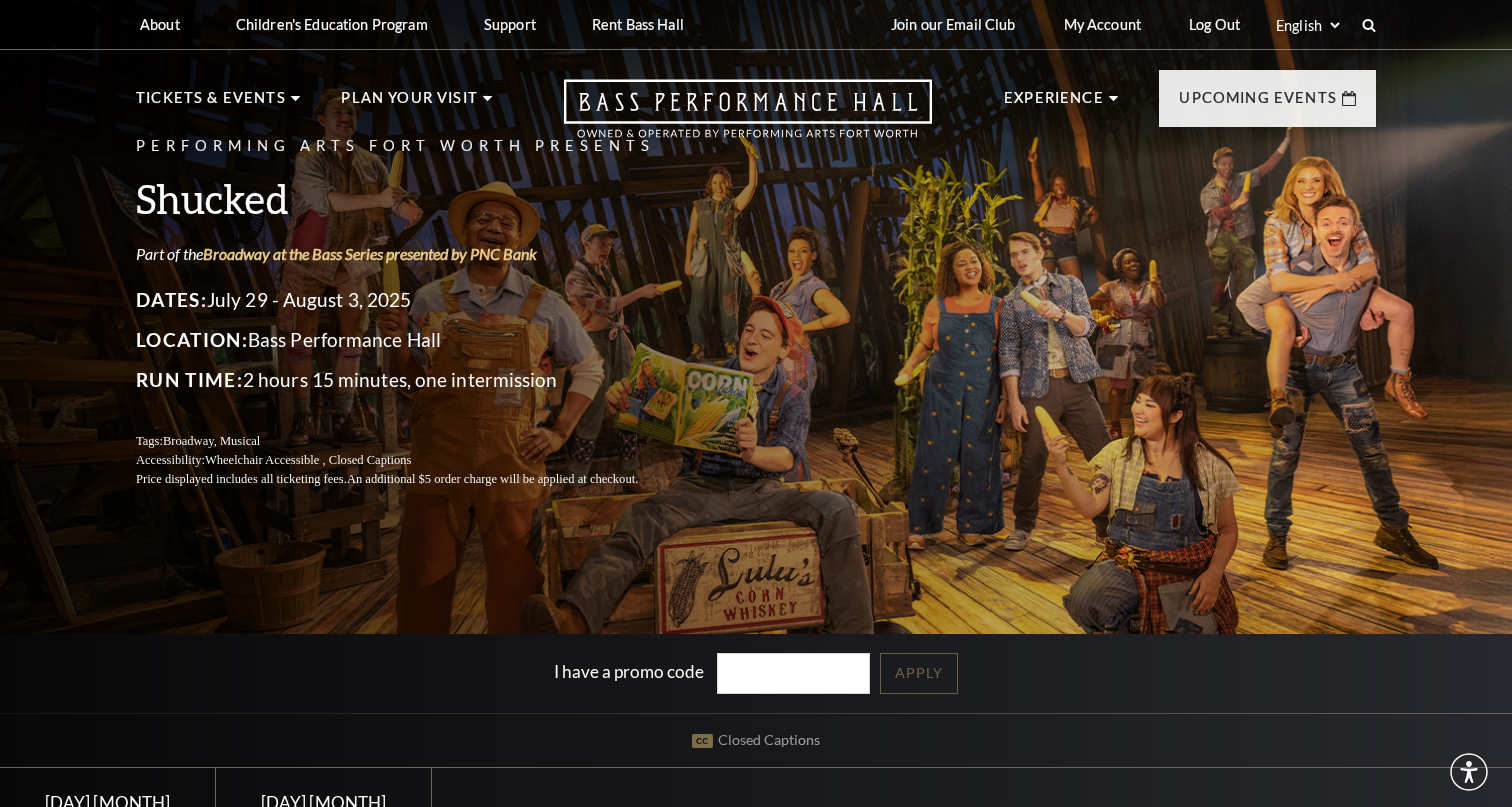 click on "Performing Arts Fort Worth Presents
Shucked
Part of the  Broadway at the Bass Series presented by PNC Bank
Dates:  July 29 - August 3, 2025
Location:  Bass Performance Hall
Run Time:  2 hours 15 minutes, one intermission
Tags:  Broadway, Musical
Accessibility:  Wheelchair Accessible , Closed Captions
Price displayed includes all ticketing fees.
An additional $5 order charge will be applied at checkout.
I have a promo code     Apply
Closed Captions
|" at bounding box center [756, 495] 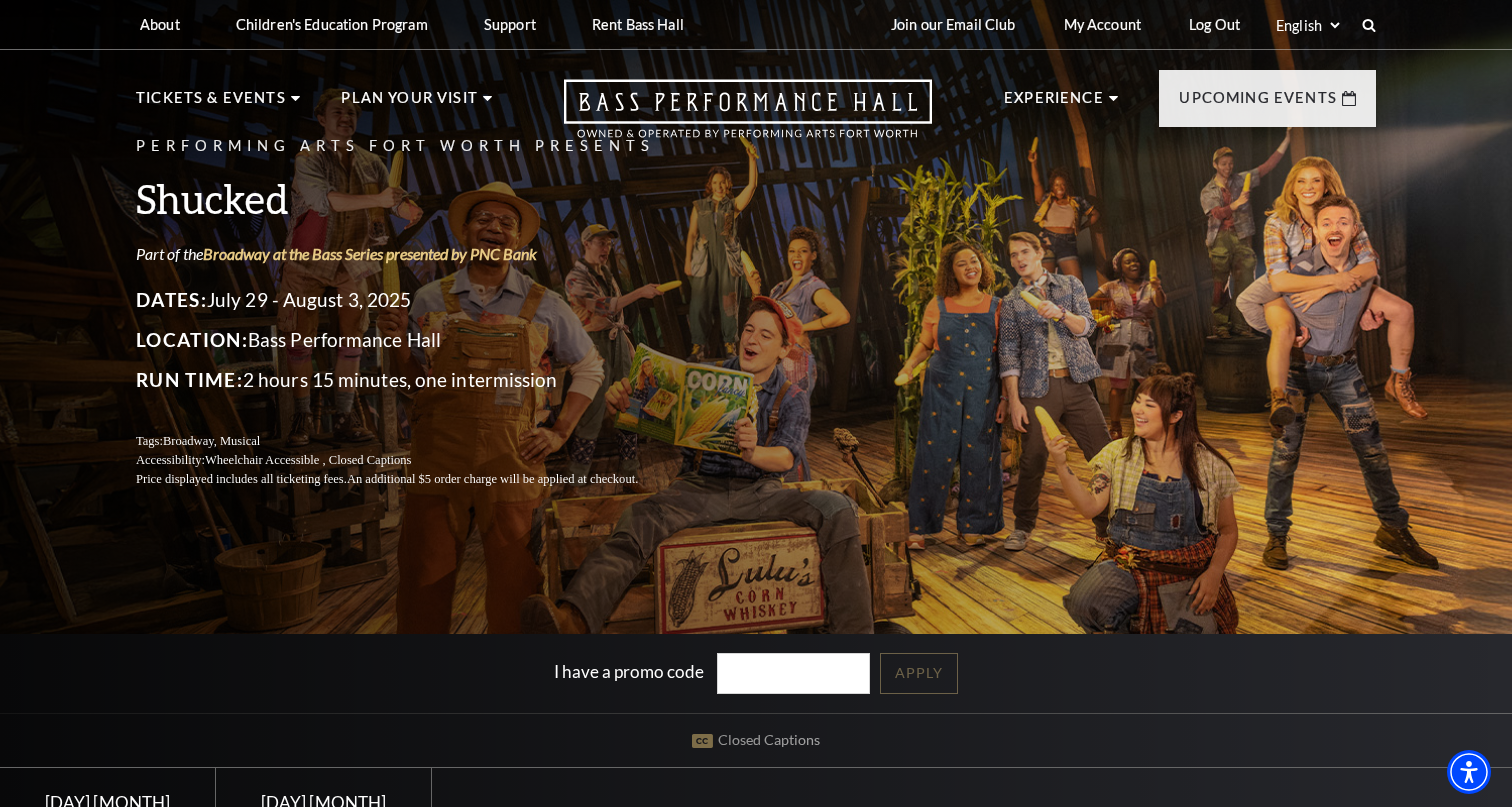 click on "Performing Arts Fort Worth Presents
Shucked
Part of the  Broadway at the Bass Series presented by PNC Bank
Dates:  July 29 - August 3, 2025
Location:  Bass Performance Hall
Run Time:  2 hours 15 minutes, one intermission
Tags:  Broadway, Musical
Accessibility:  Wheelchair Accessible , Closed Captions
Price displayed includes all ticketing fees.
An additional $5 order charge will be applied at checkout.
I have a promo code     Apply
Closed Captions
|" at bounding box center (756, 495) 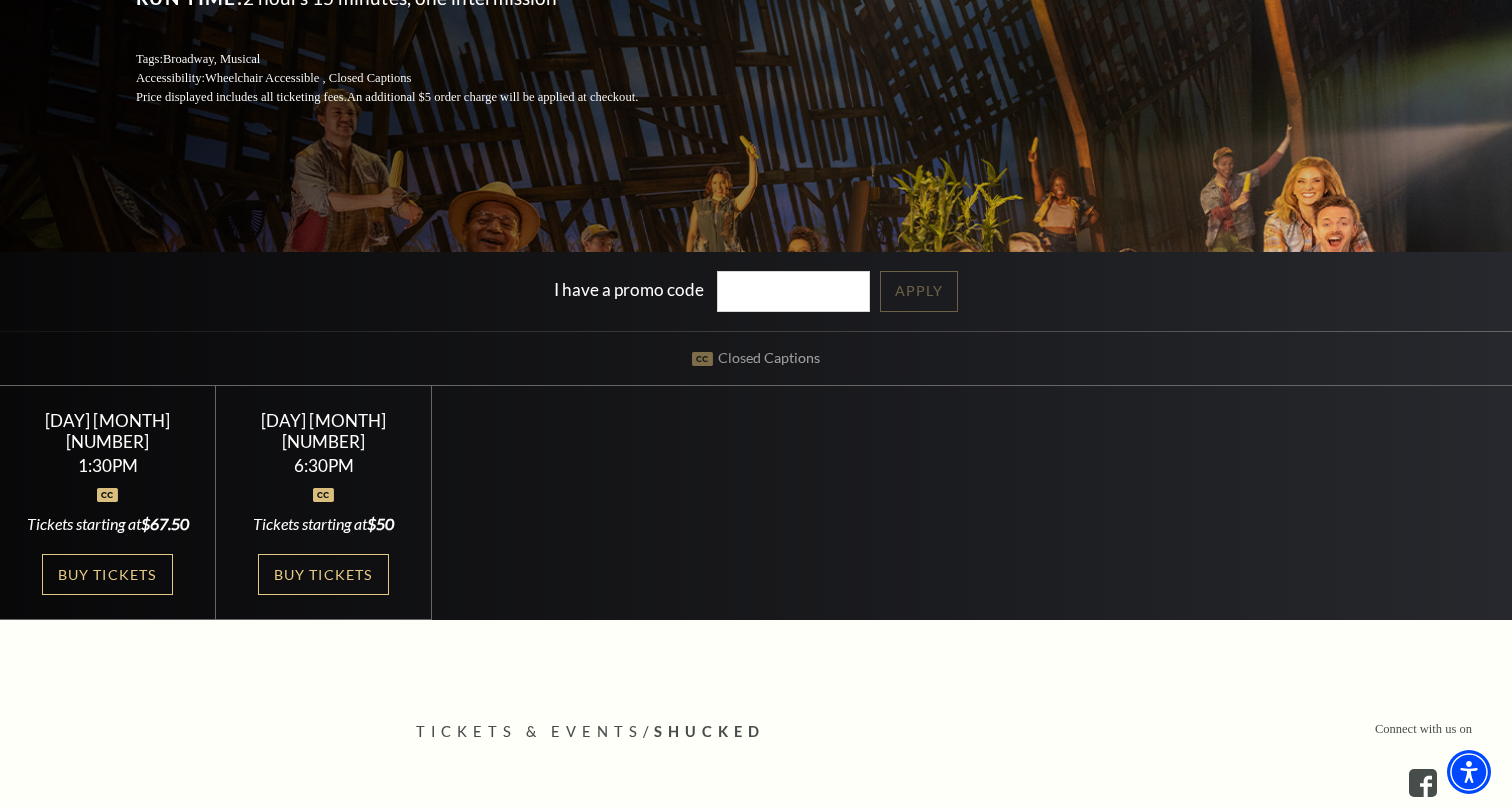 scroll, scrollTop: 383, scrollLeft: 0, axis: vertical 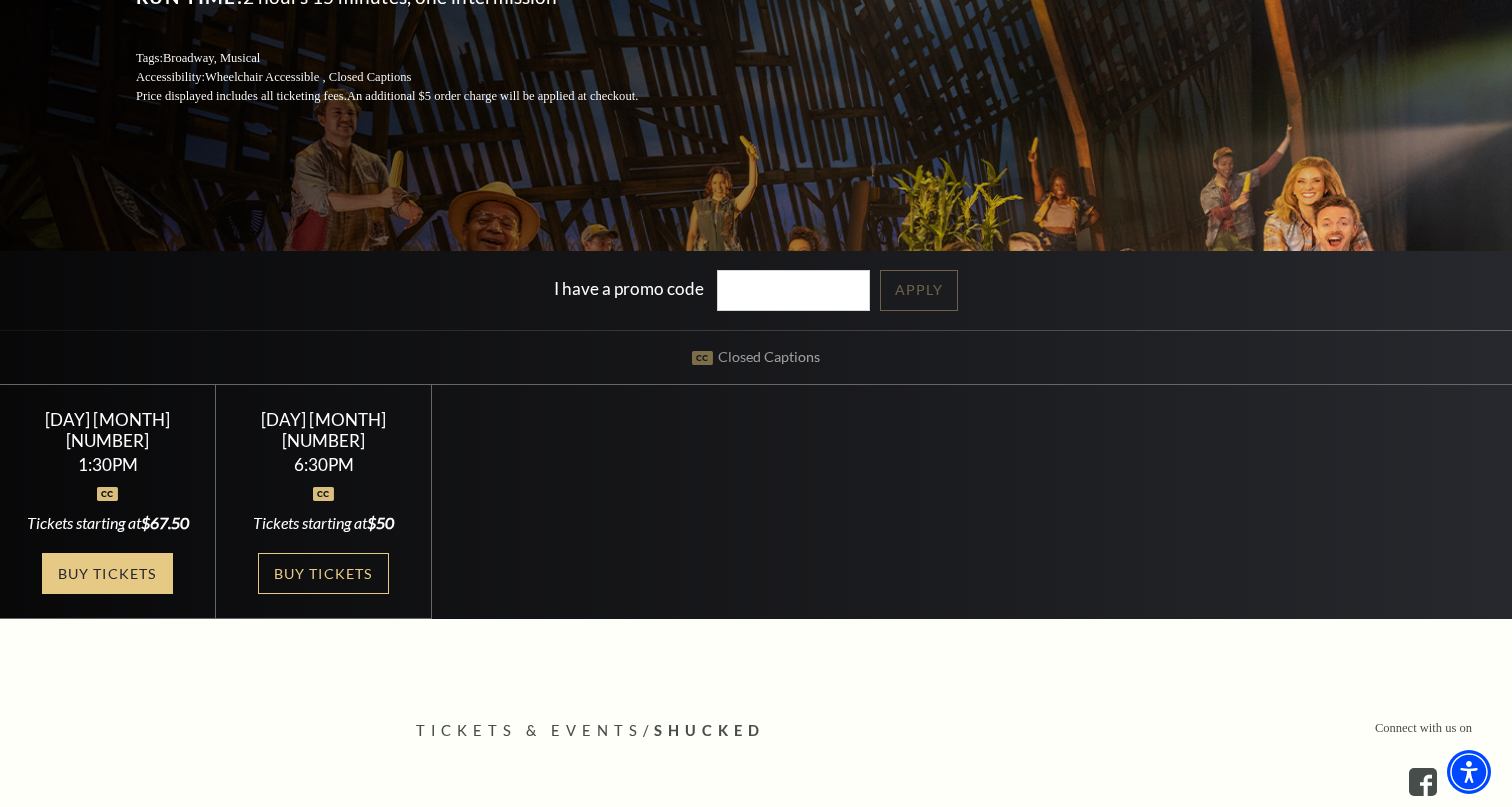 click on "Buy Tickets" at bounding box center [107, 573] 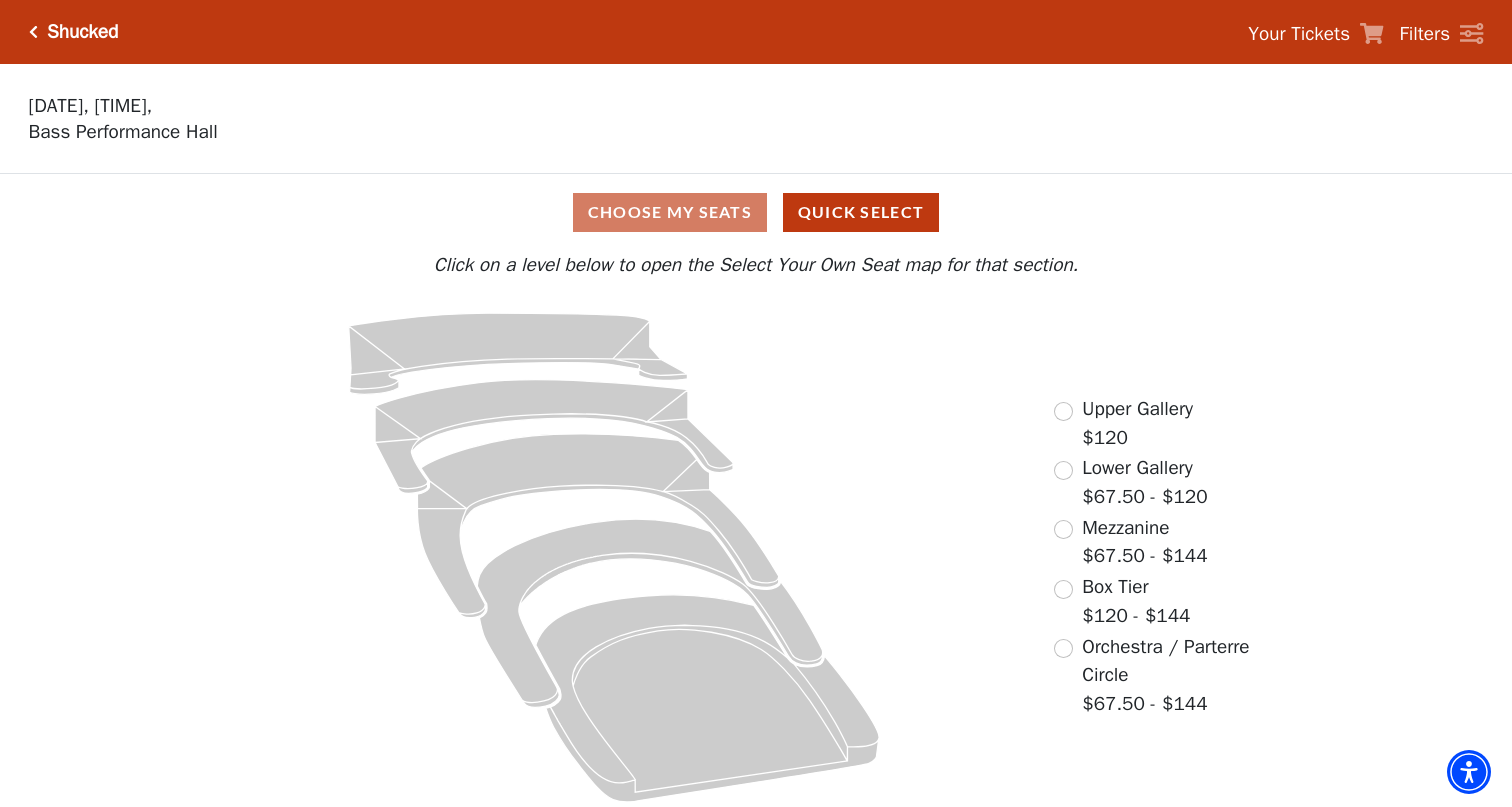click on "Choose My Seats
Quick Select
Current Level     Click on a level below to open the Select Your Own Seat map for that section.                     If you prefer that we choose your seats, click the Quick Select button below.
Quick Select
Click on a level below to open the Select Your Own Seat map for that section.
Upper Gallery $120
Lower Gallery $67.50 - $120
Mezzanine $67.50 - $144
Box Tier $120 - $144
Orchestra / Parterre Circle $67.50 - $144" at bounding box center [756, 495] 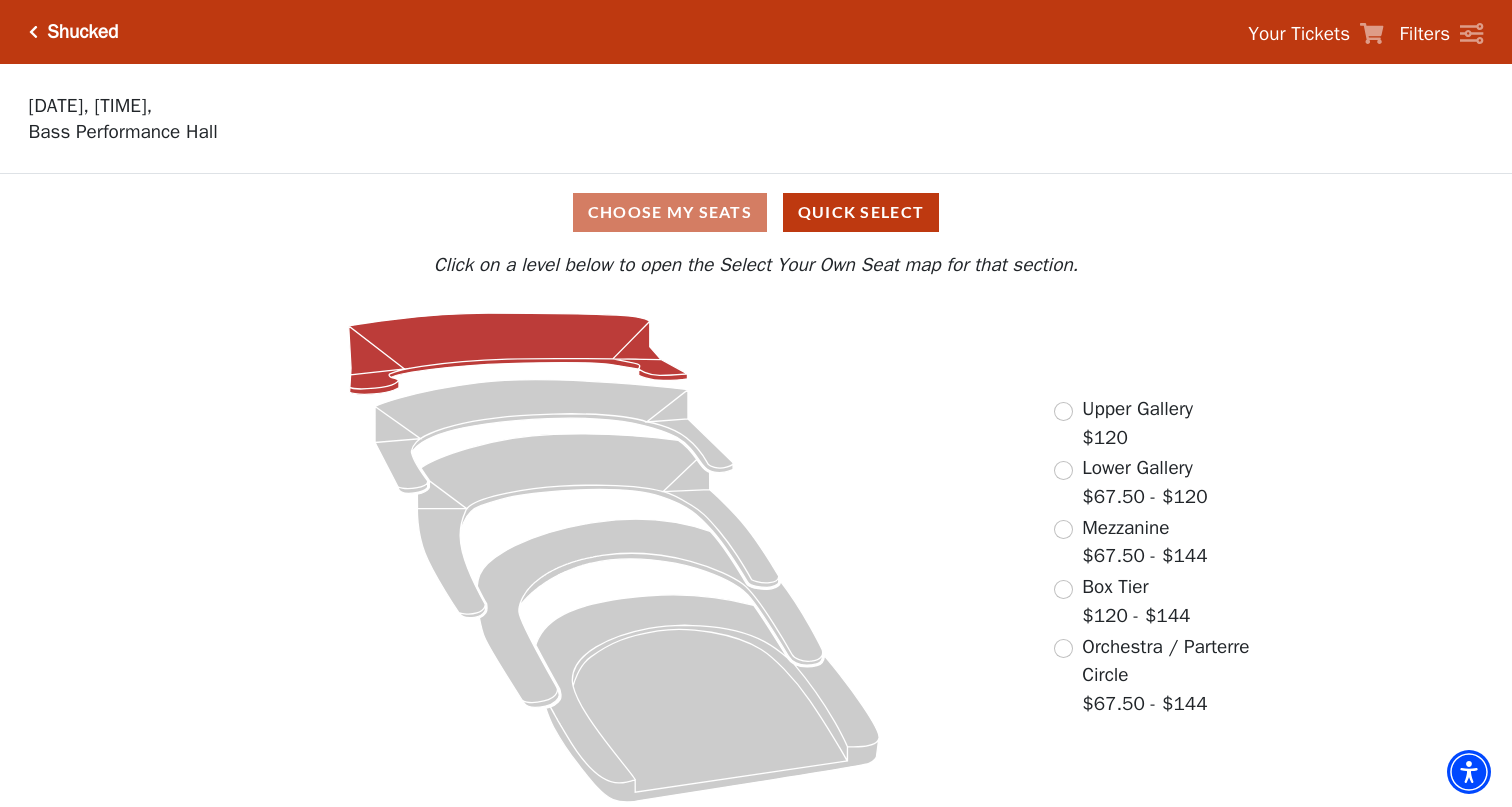 scroll, scrollTop: 0, scrollLeft: 0, axis: both 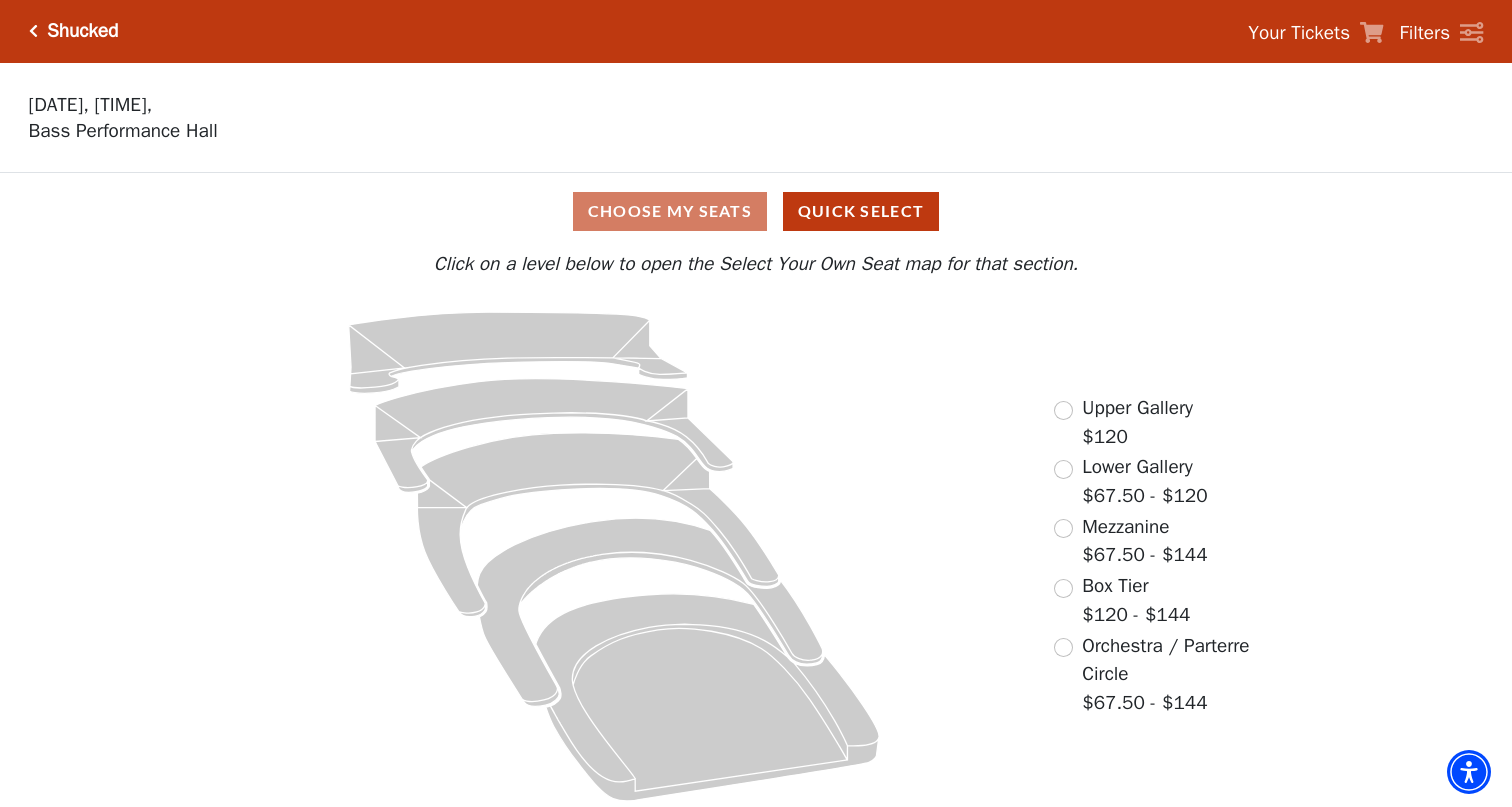 click at bounding box center [1063, 528] 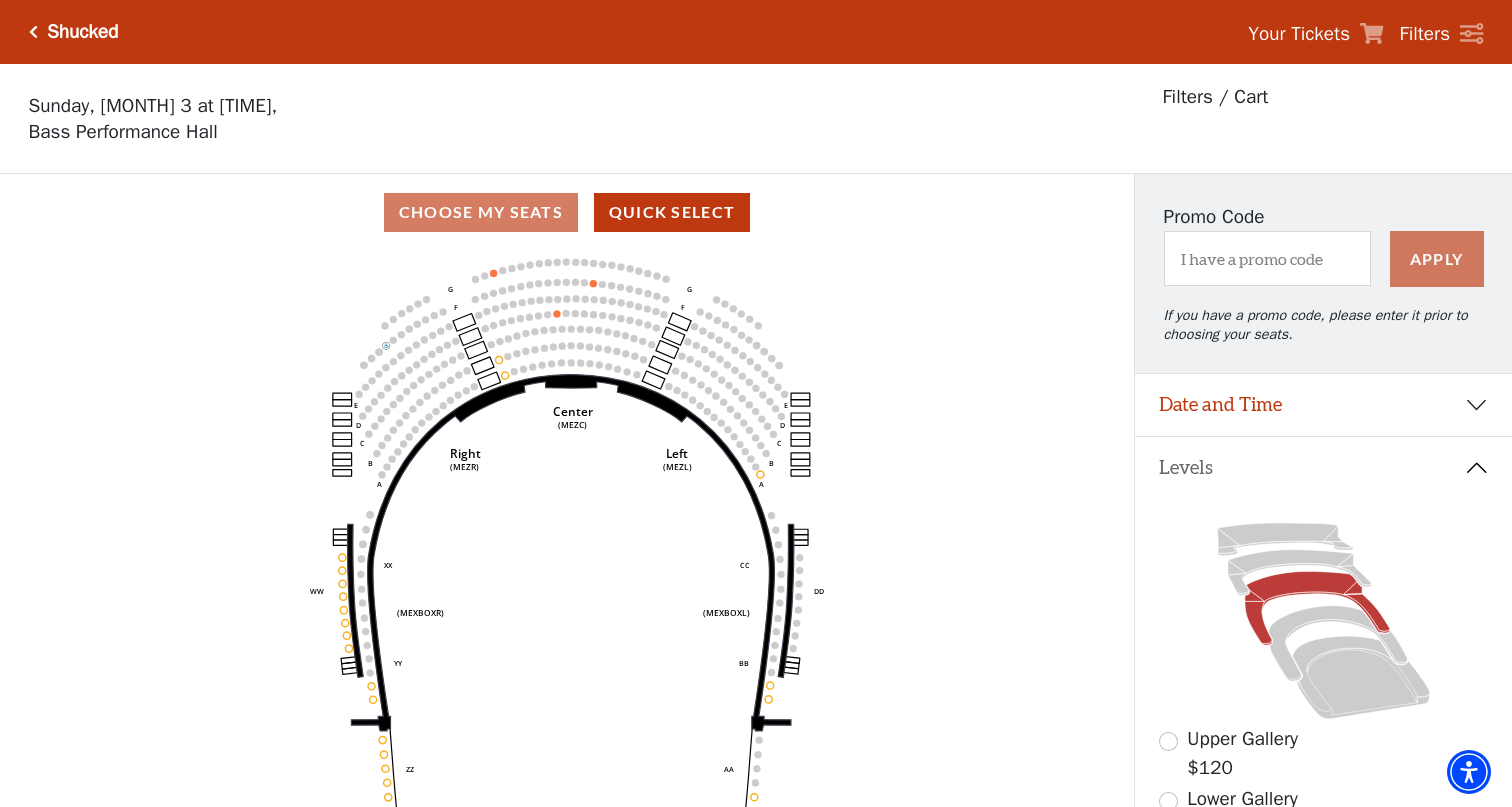 scroll, scrollTop: 93, scrollLeft: 0, axis: vertical 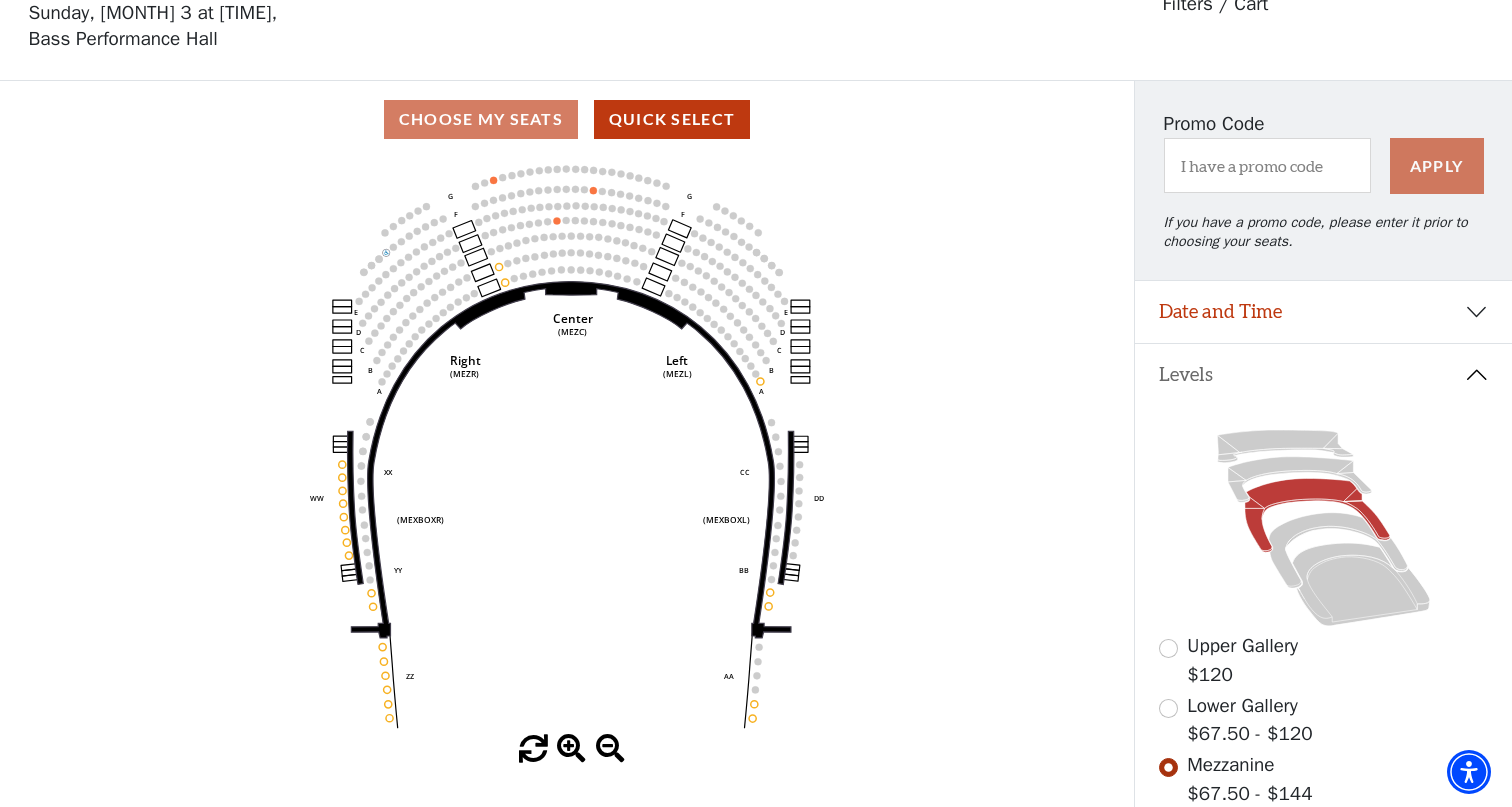 click 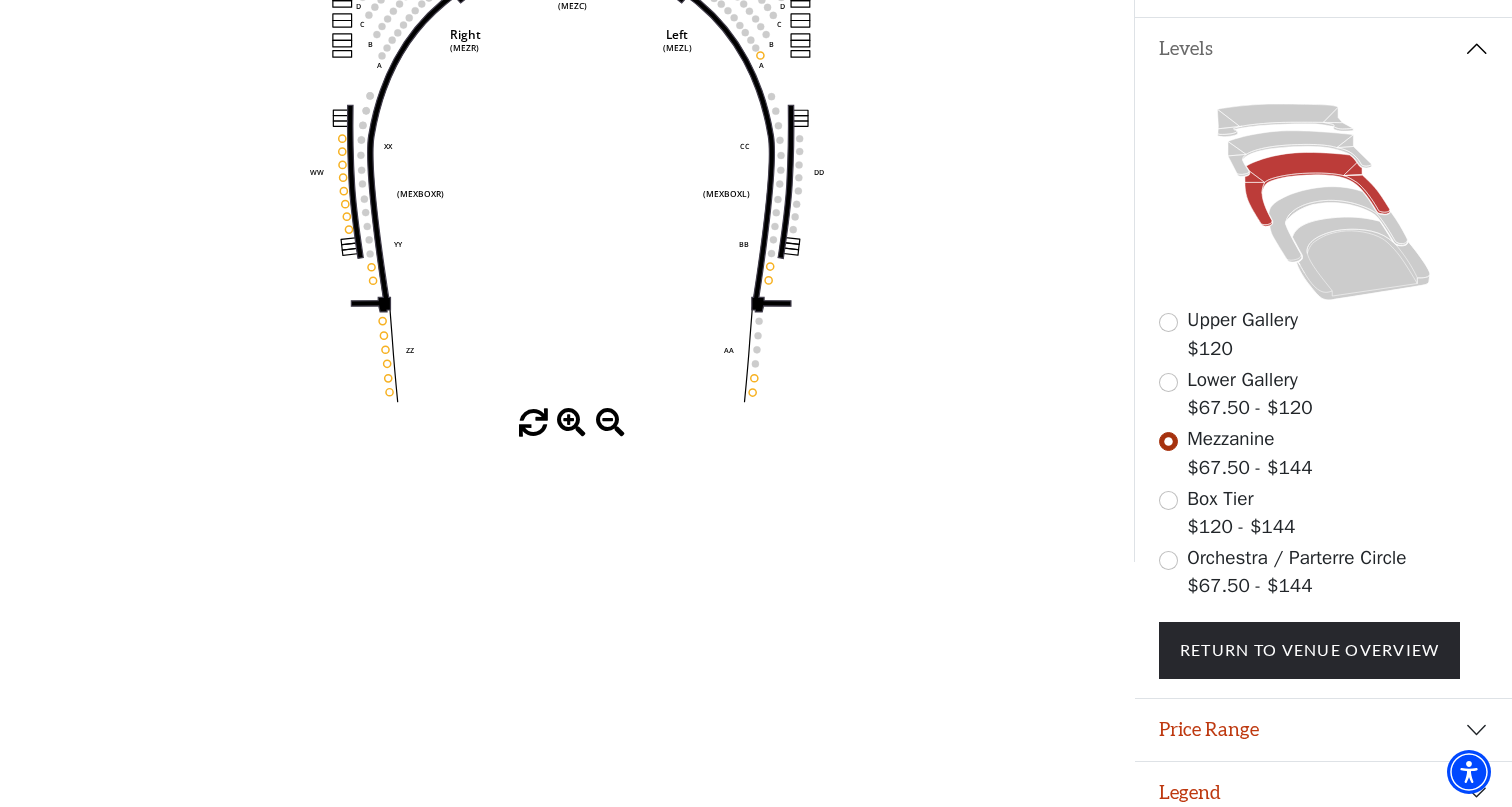 scroll, scrollTop: 417, scrollLeft: 0, axis: vertical 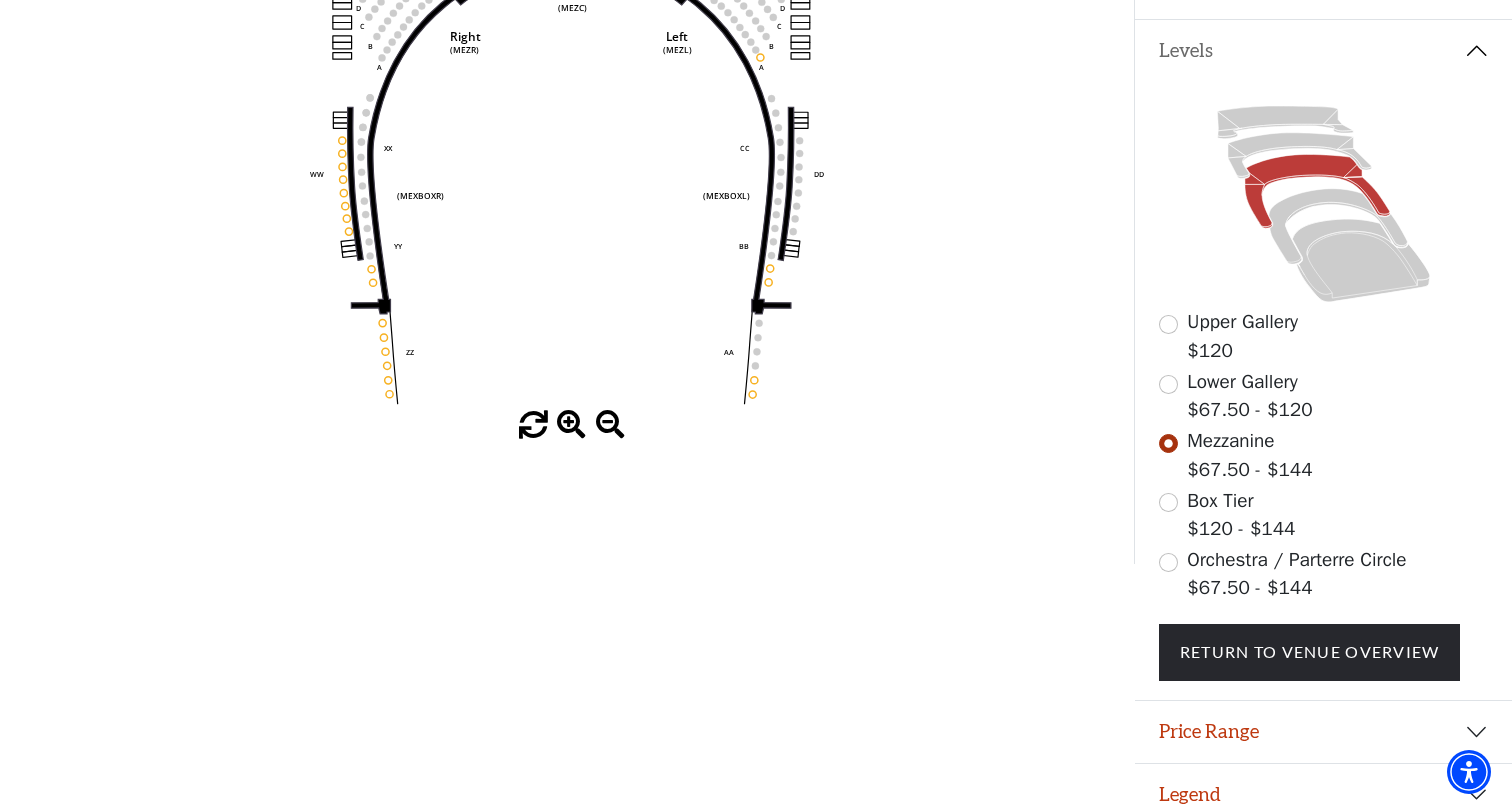 click on "Price Range" at bounding box center (1323, 732) 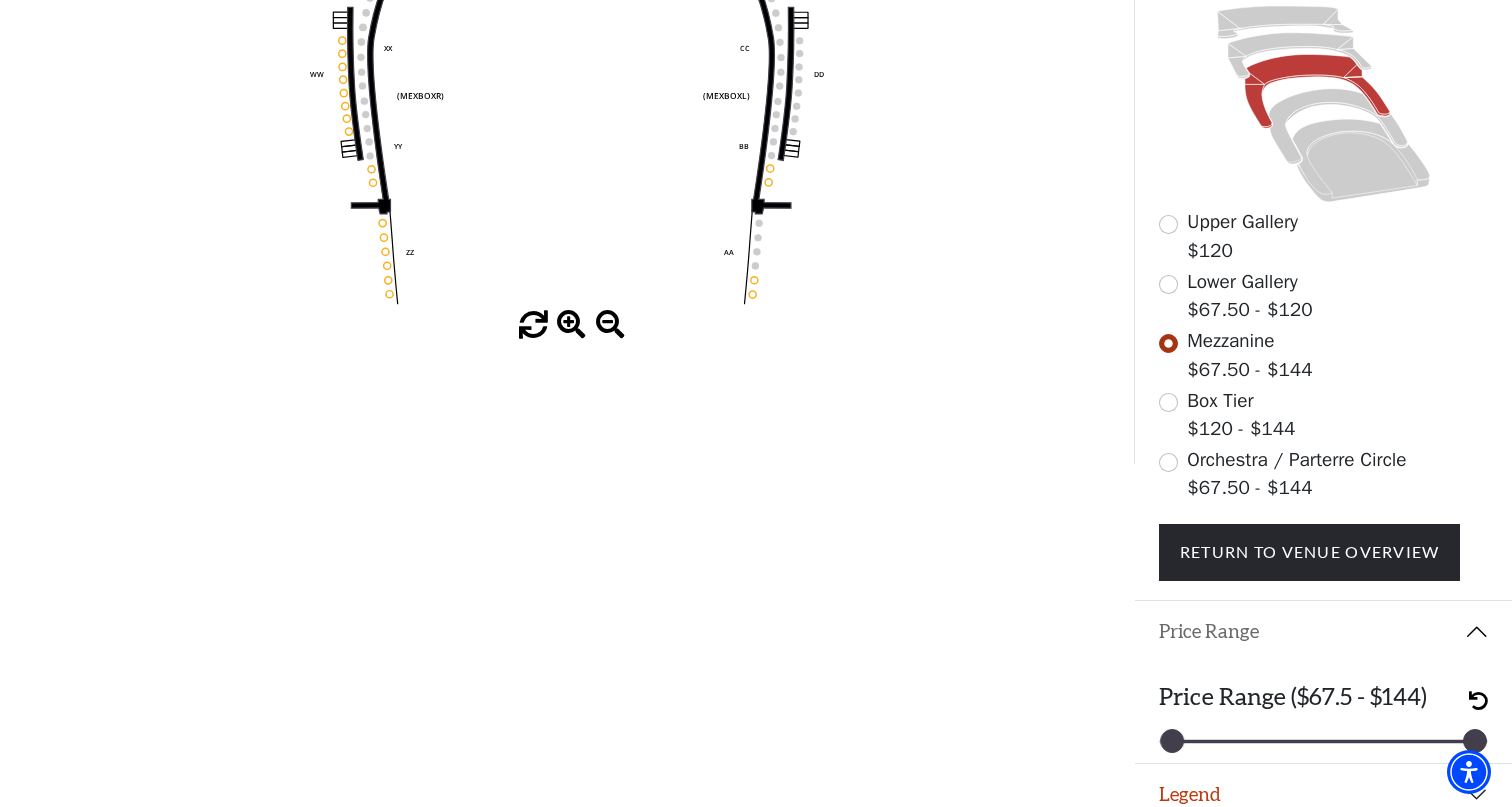 scroll, scrollTop: 516, scrollLeft: 0, axis: vertical 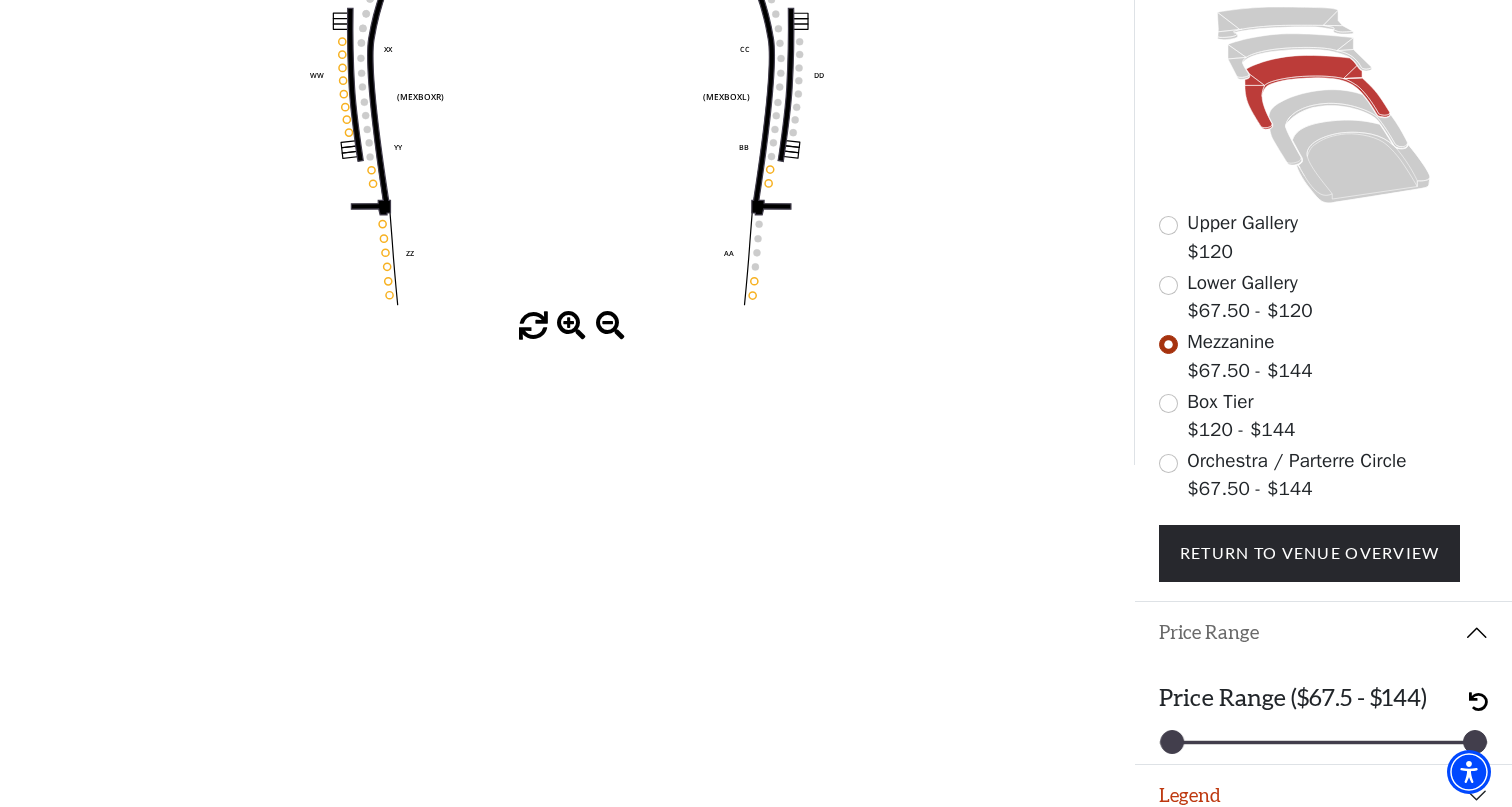 click on "Skip to main content Enable accessibility for low vision Open the accessibility menu
*{
pointer-events: fill;
}
Shucked   Your Tickets       Filters     Choose Your Own Seats
Sunday, August 3 at 1:30 PM,
Bass Performance Hall
Filters / Cart" 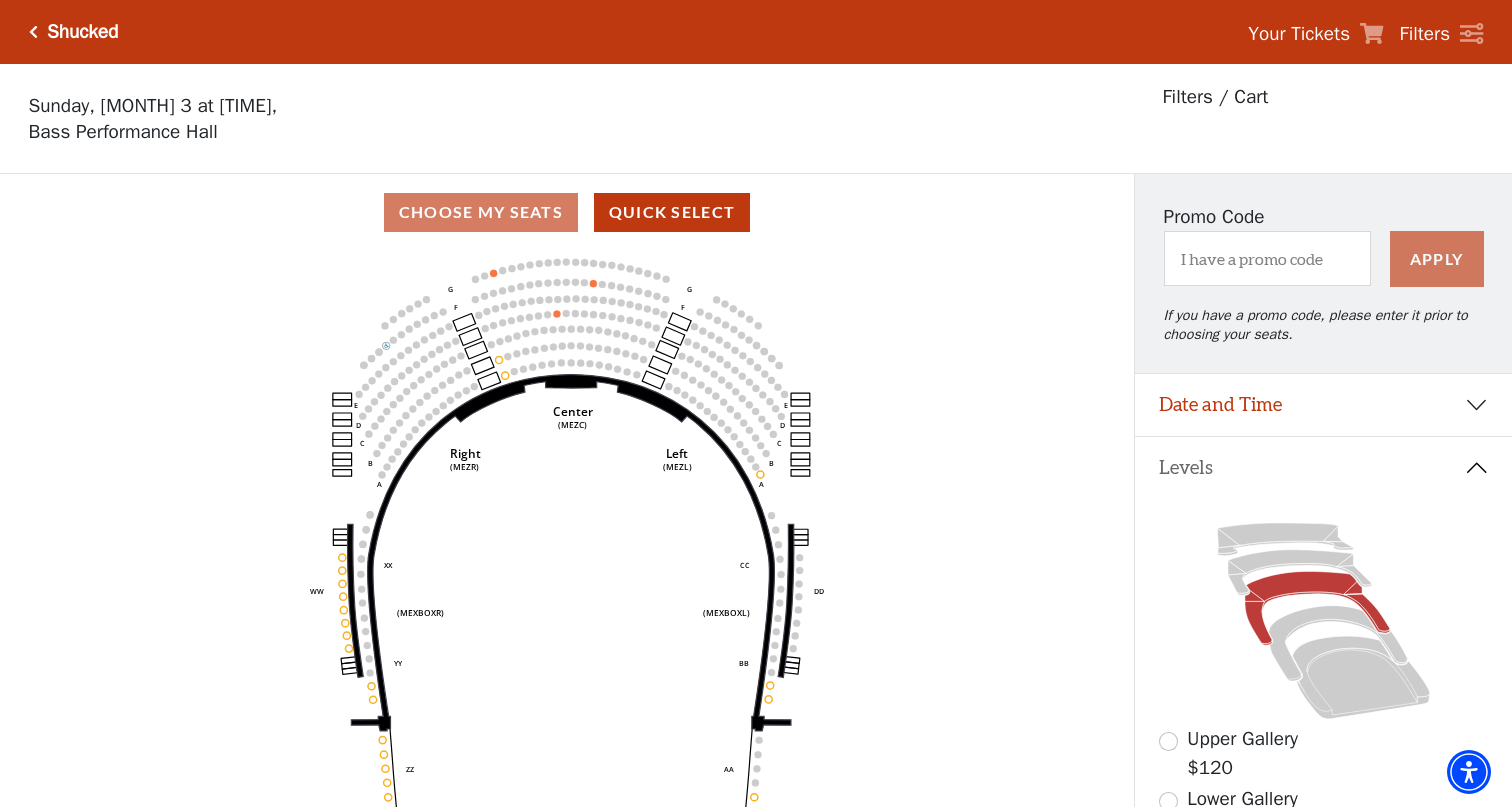 scroll, scrollTop: 0, scrollLeft: 0, axis: both 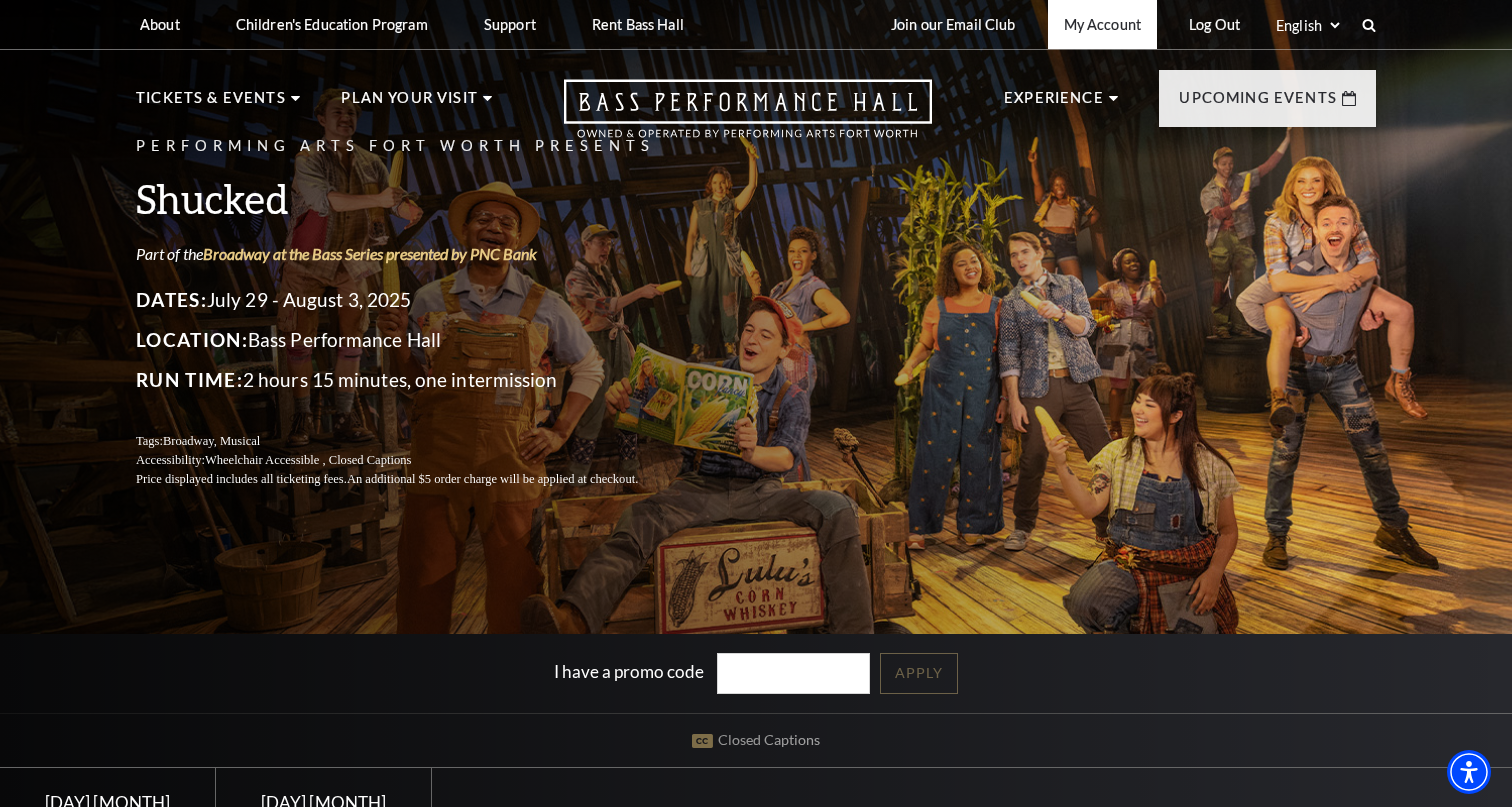 click on "My Account" at bounding box center [1102, 24] 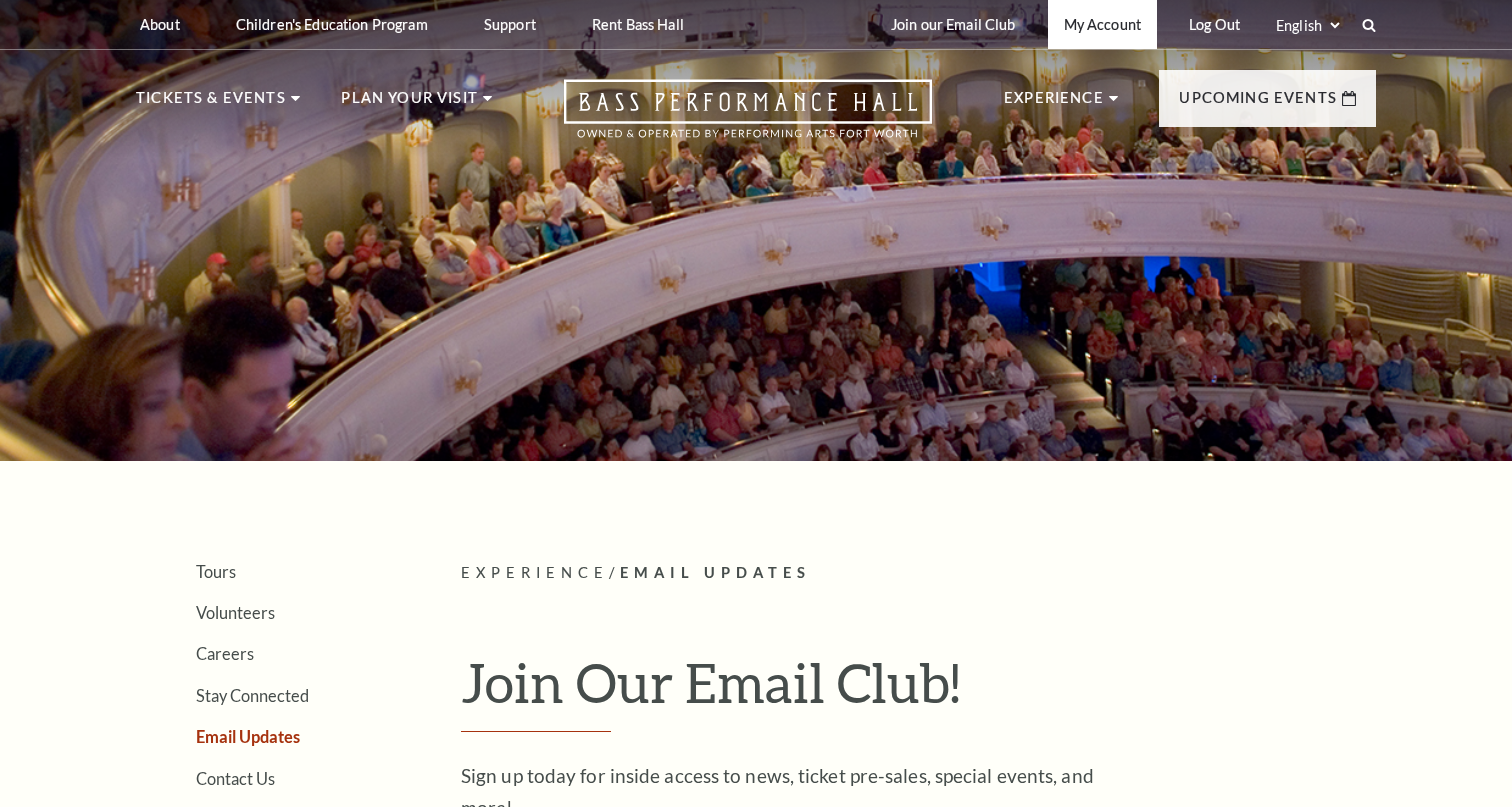 scroll, scrollTop: 0, scrollLeft: 0, axis: both 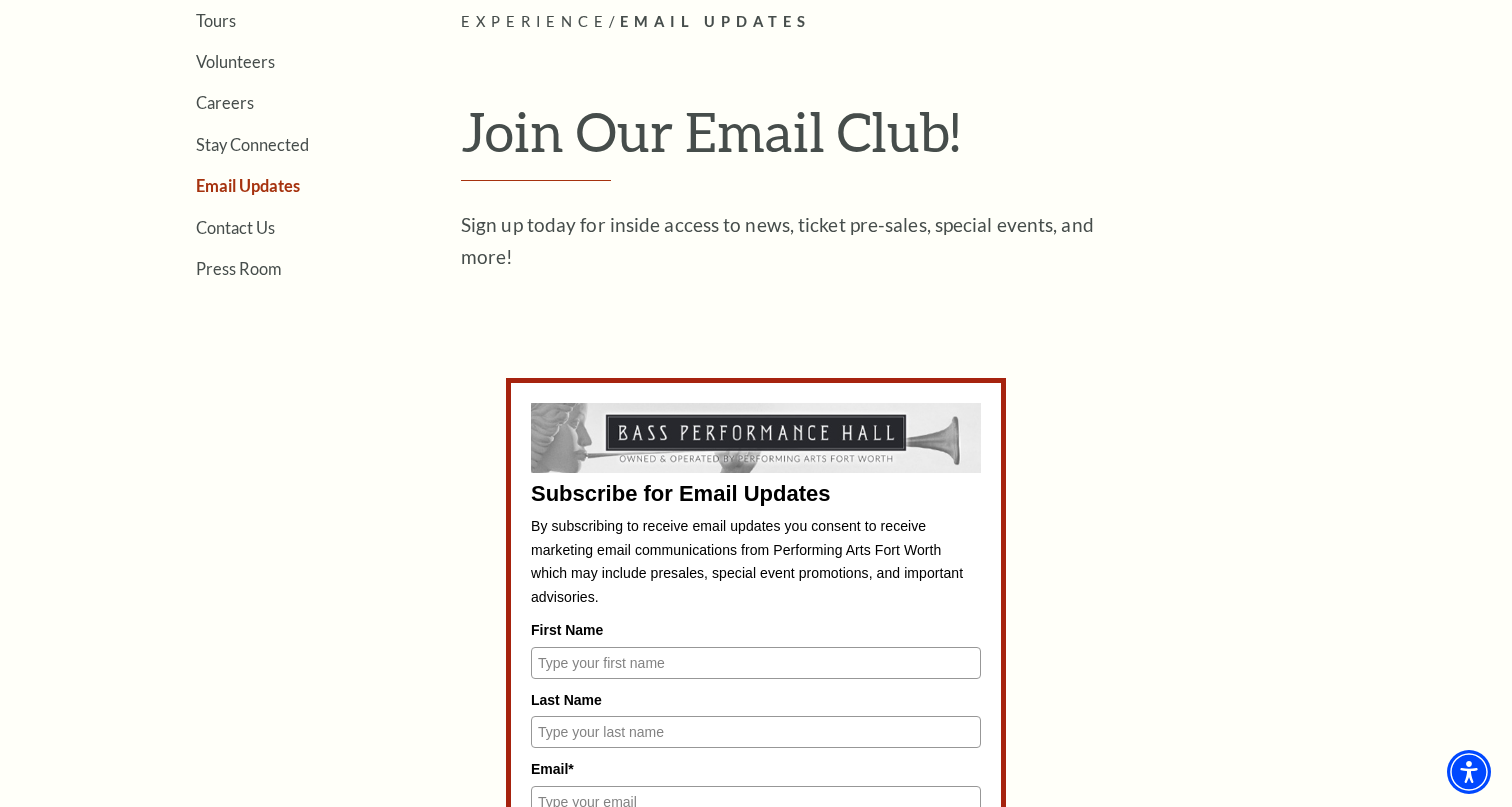 click on "Subscribe for Email Updates
By subscribing to receive email updates you consent to receive marketing email communications from Performing Arts Fort Worth which may include presales, special event promotions, and important advisories.
First Name
Last Name
Email*
Phone
Provide your birthday below to receive a special email celebrating you!
Birthday Month
Select Month
January
February
March
April
May
June
July
August
September
October
November
December
Birthday Day
Select Day
1
2
3
4
5
6
7
8
9
10
11
12
13
14
15
16
17
18
19
20
21
22
23
24
25
26
27
28
29
30
31
At Performing Arts Fort Worth we try our best to only send you emails that are relevant to your interests! Please select below what interests you.
Email Interests
All Emails
Special Offers
Digital Lottery" at bounding box center [756, 1218] 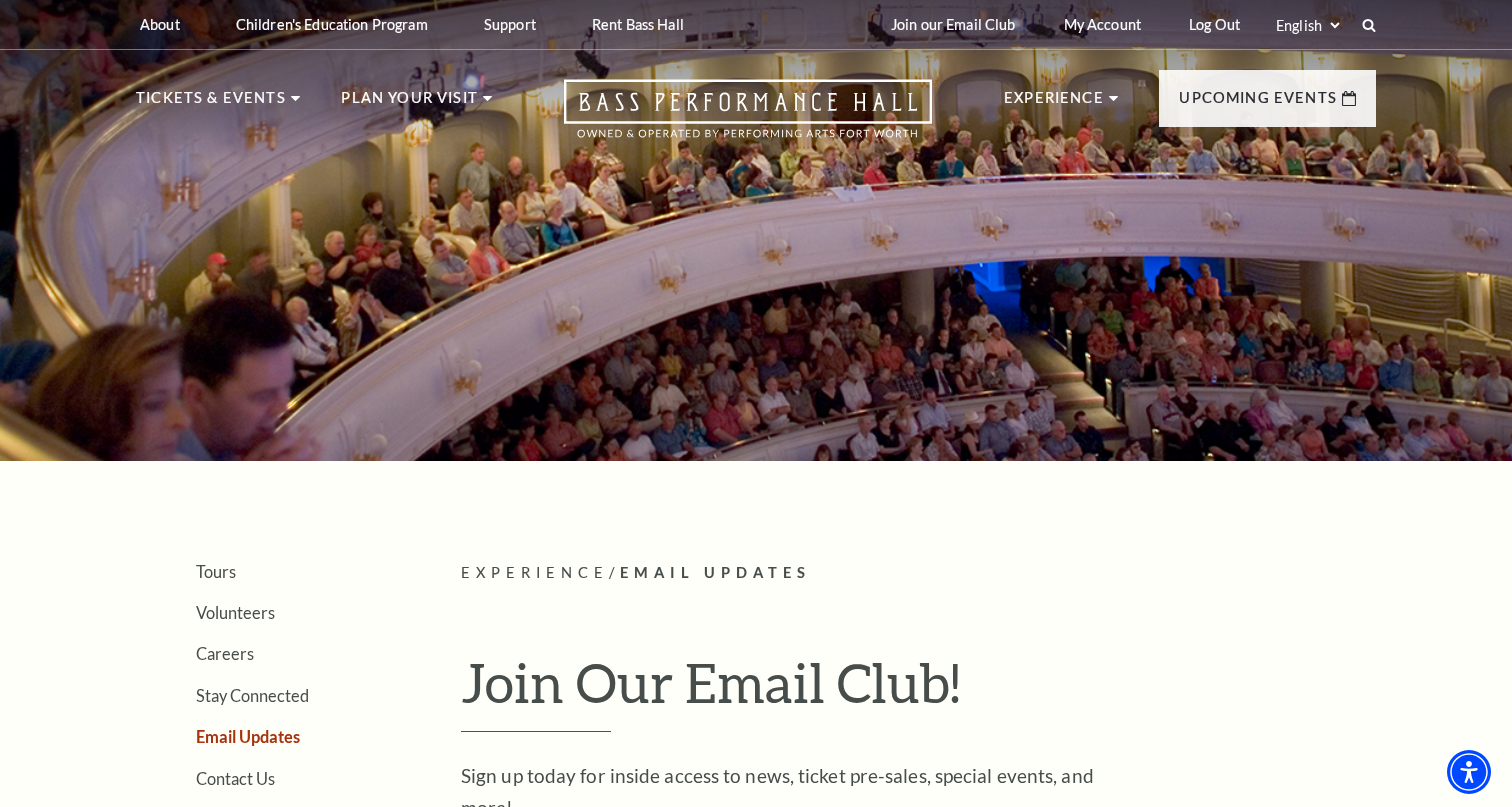 scroll, scrollTop: 0, scrollLeft: 0, axis: both 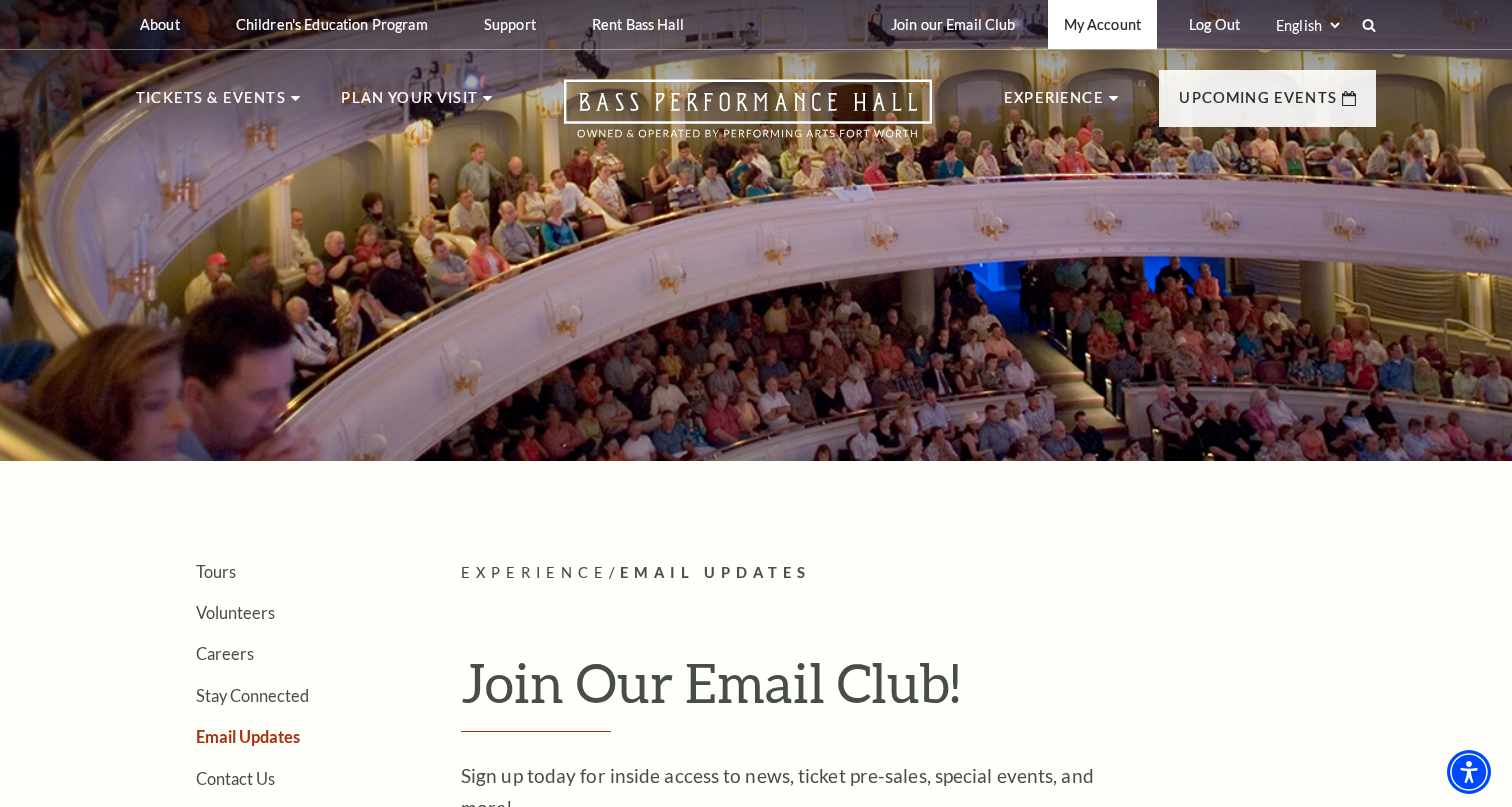 click on "My Account" at bounding box center (1102, 24) 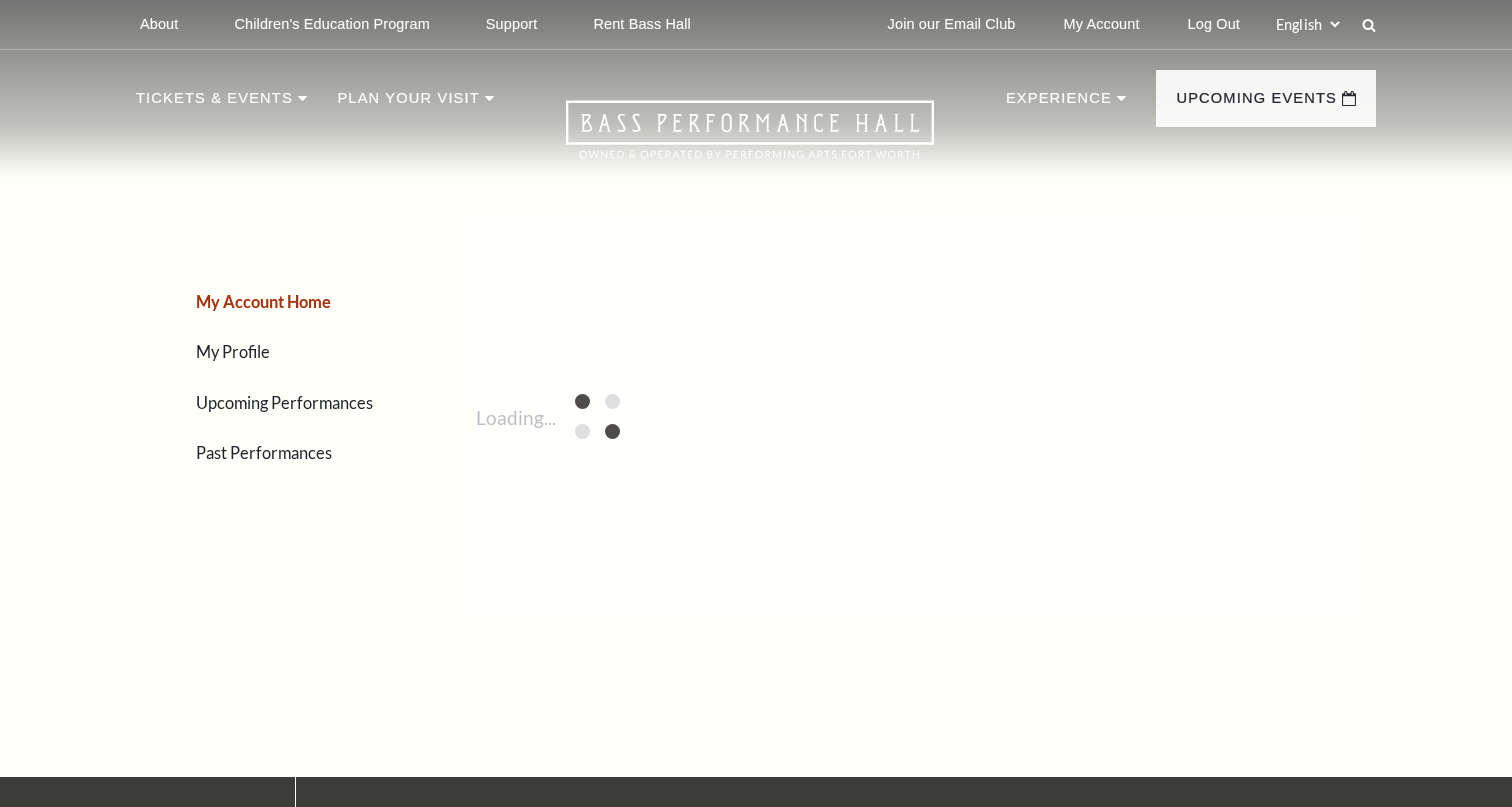 scroll, scrollTop: 0, scrollLeft: 0, axis: both 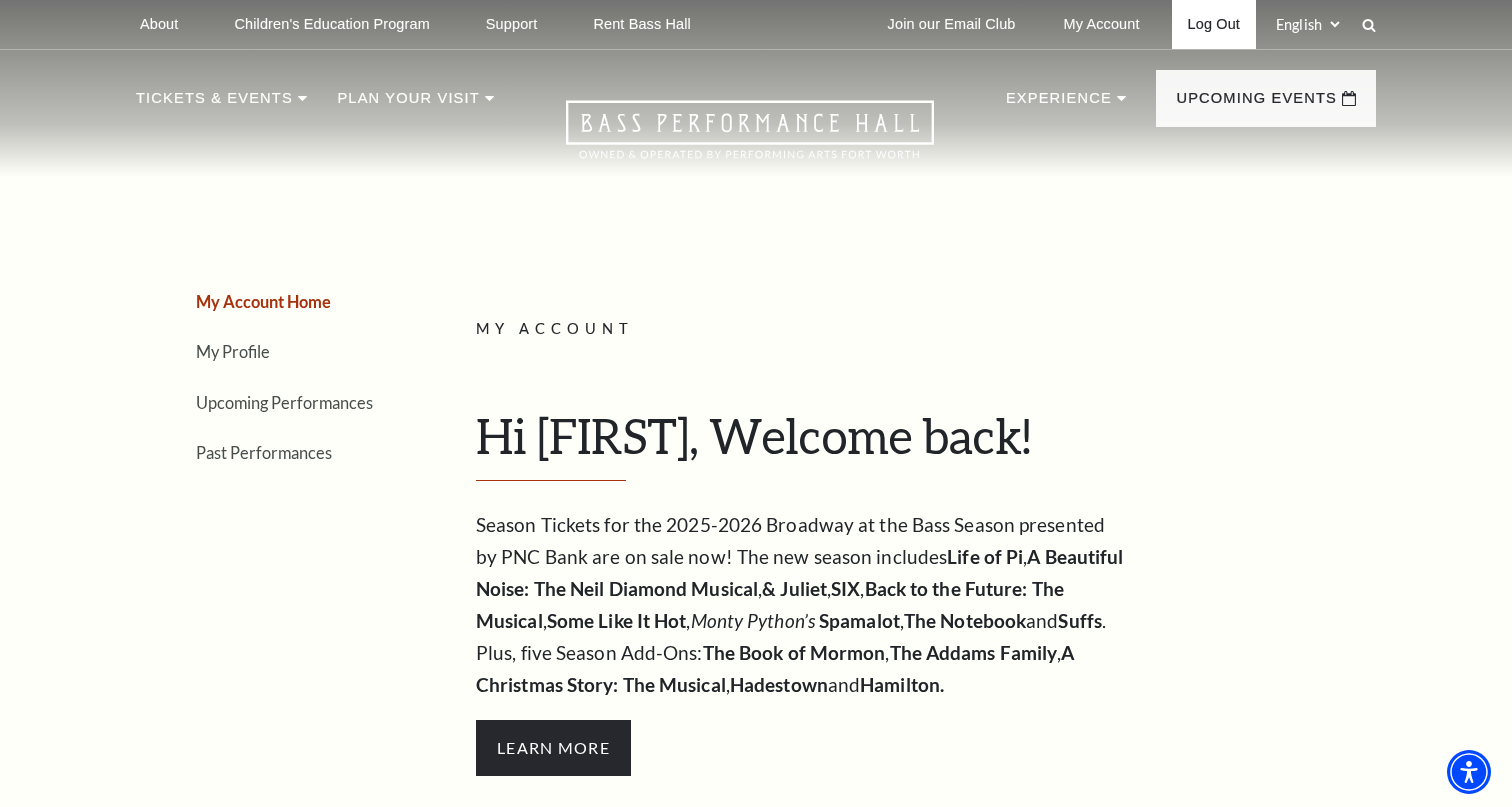 click on "Log Out" at bounding box center [1214, 24] 